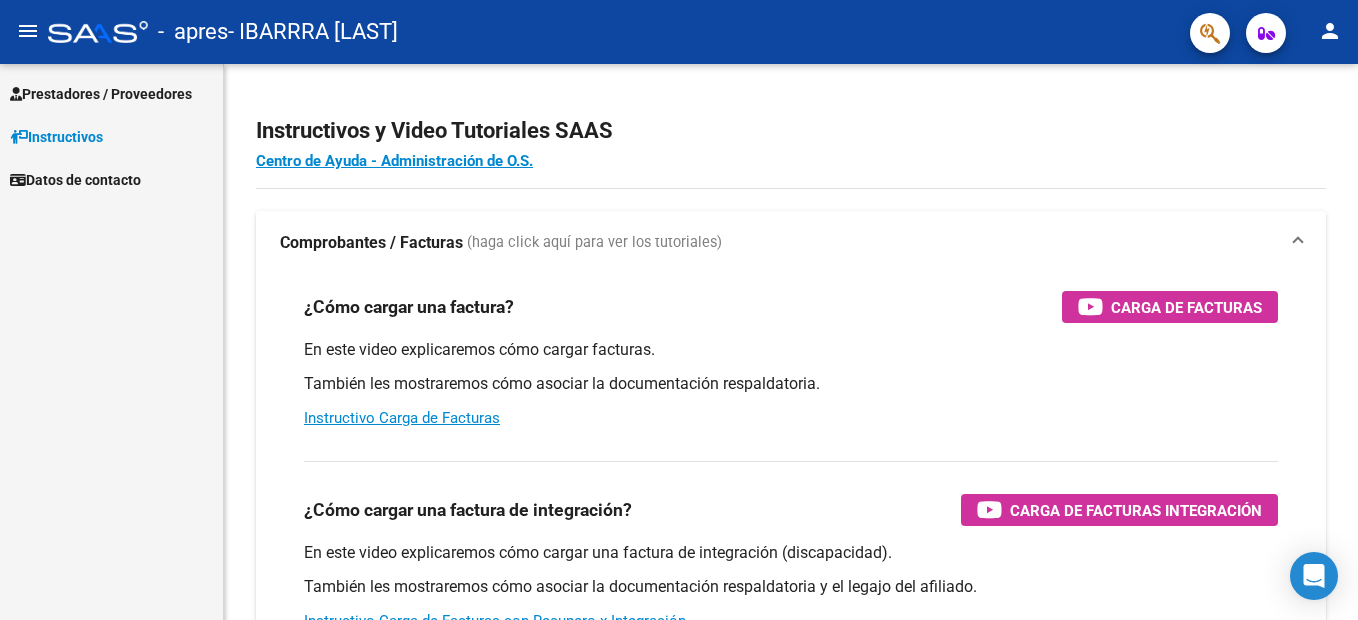 scroll, scrollTop: 0, scrollLeft: 0, axis: both 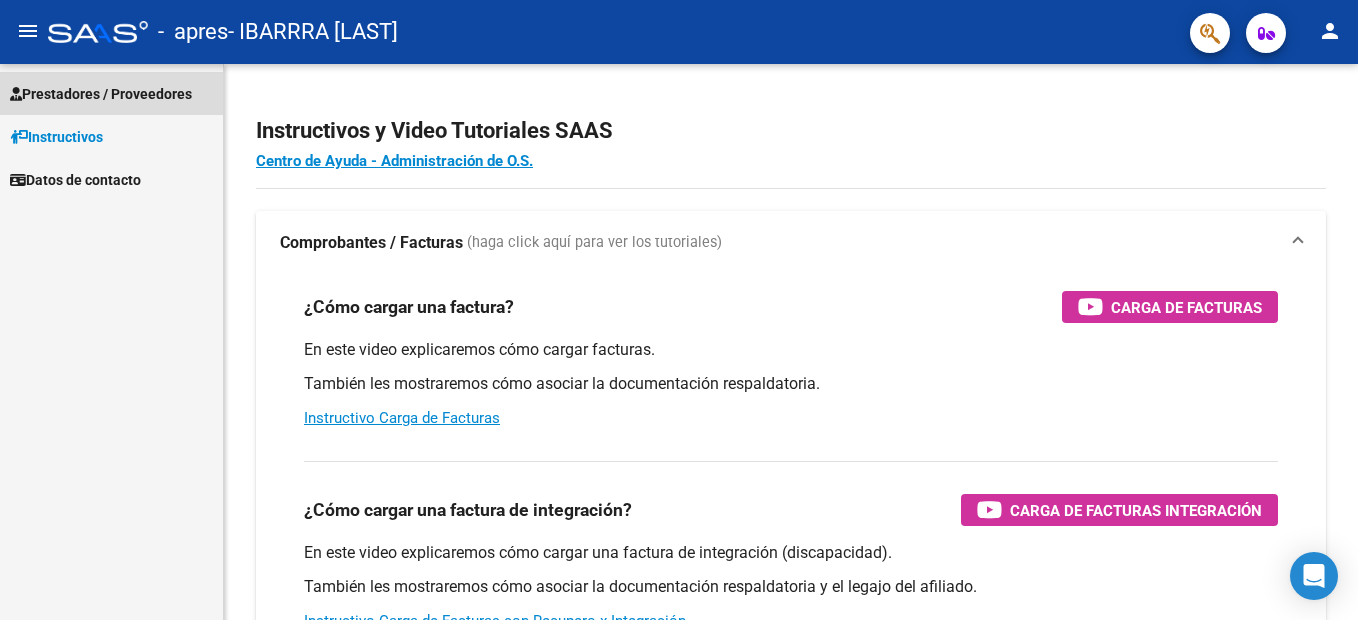 click on "Prestadores / Proveedores" at bounding box center (111, 93) 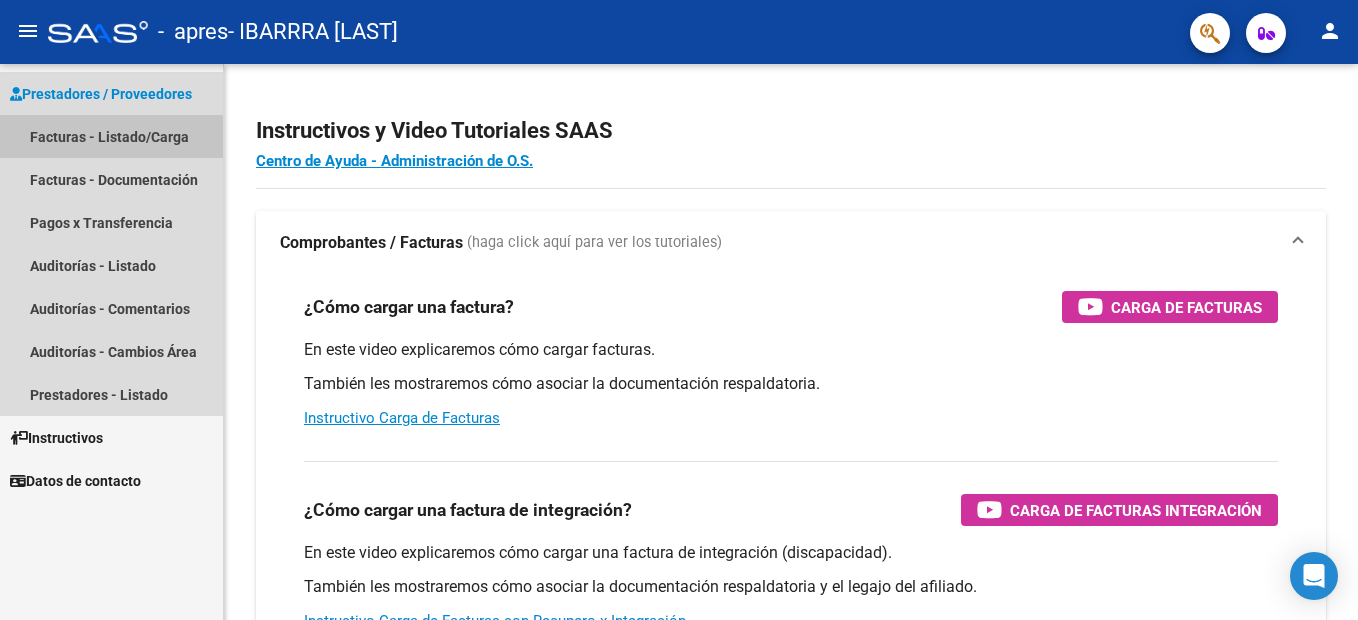 click on "Facturas - Listado/Carga" at bounding box center [111, 136] 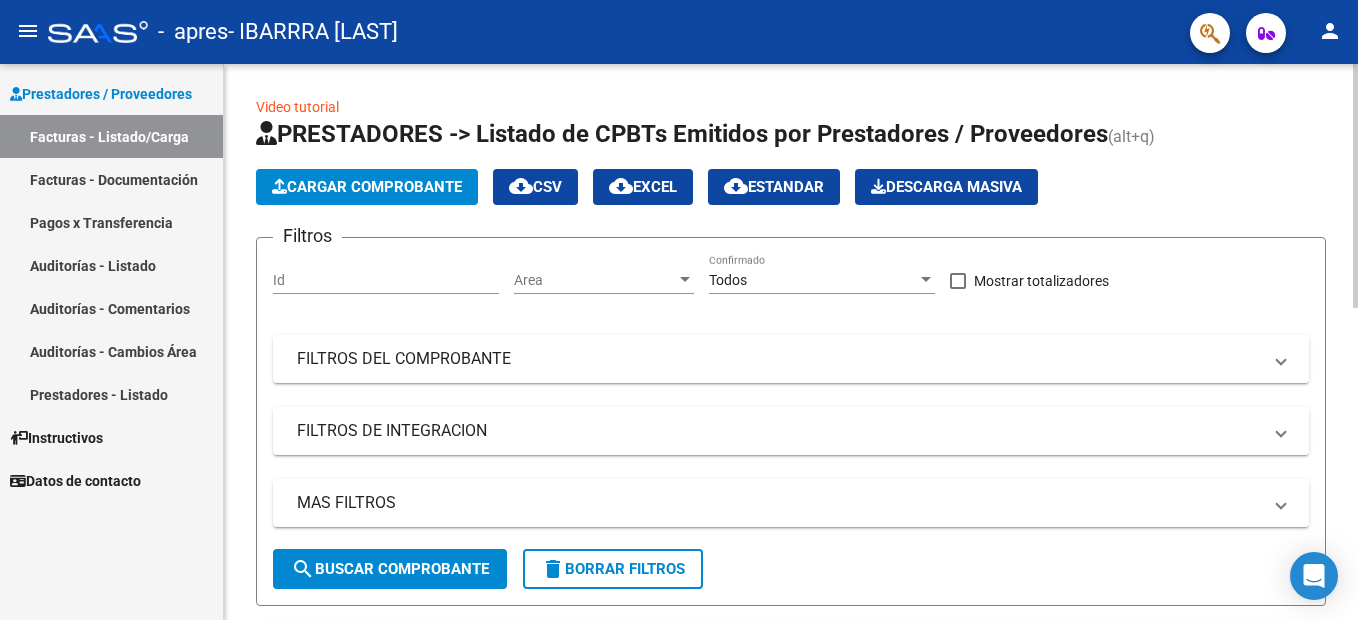 click on "Cargar Comprobante" 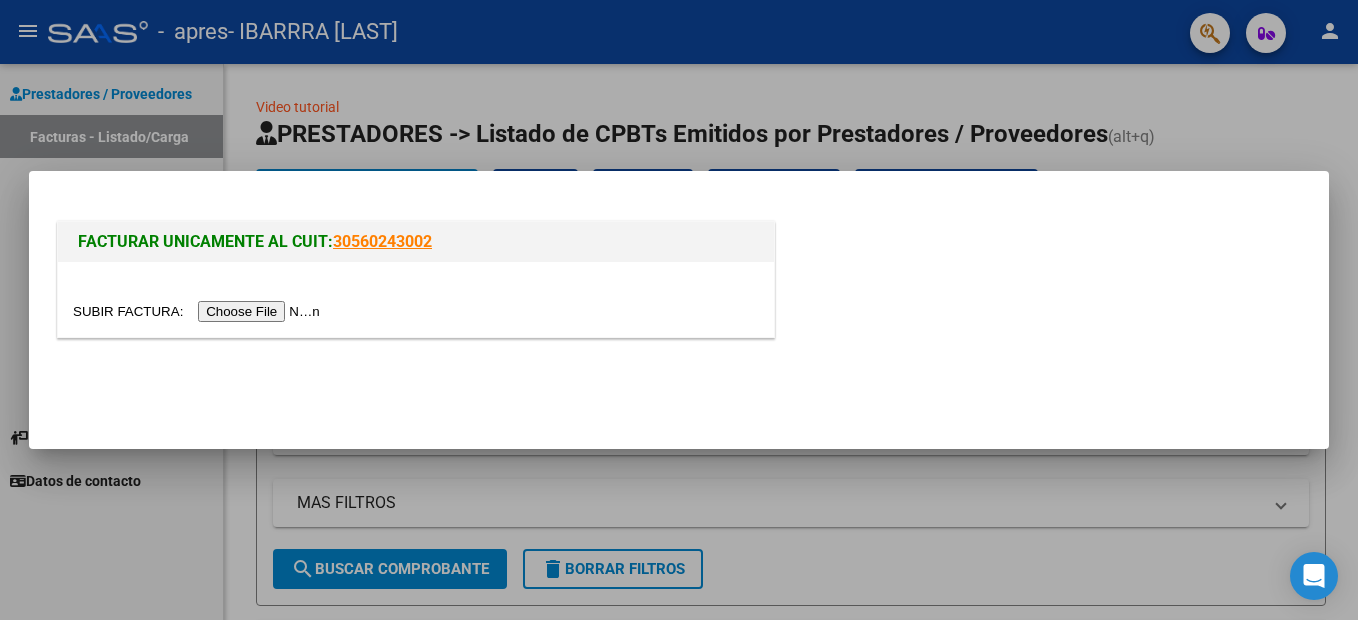 click at bounding box center (199, 311) 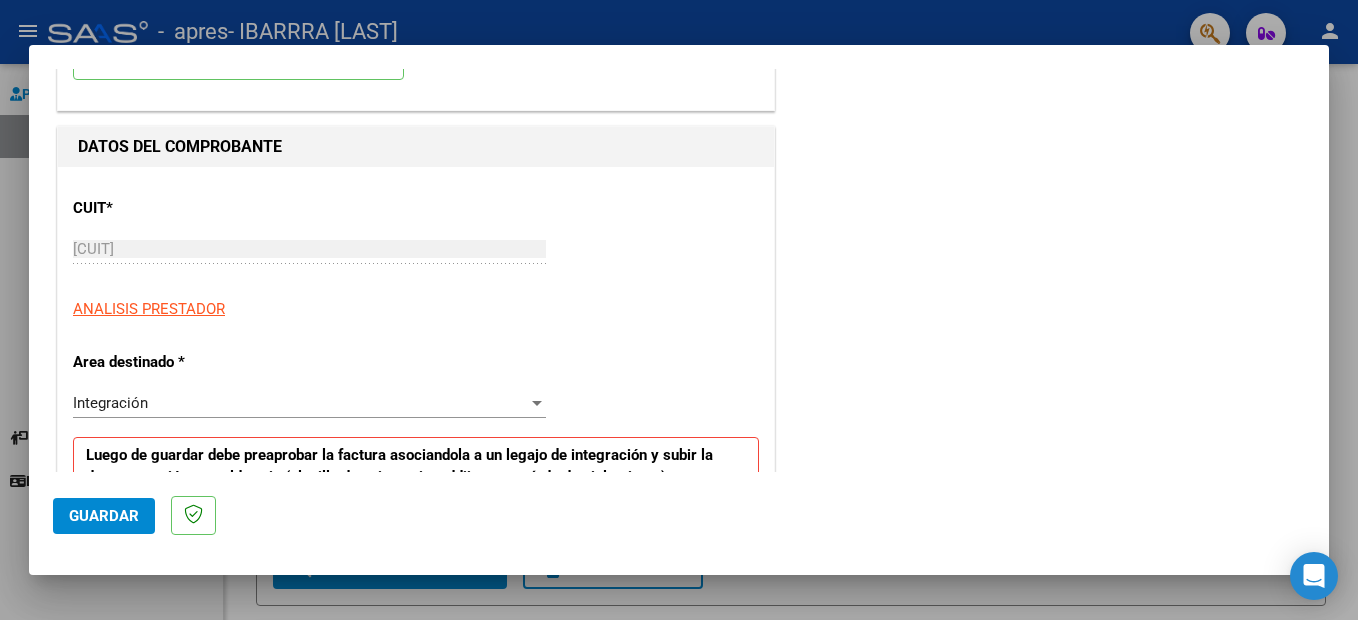 scroll, scrollTop: 300, scrollLeft: 0, axis: vertical 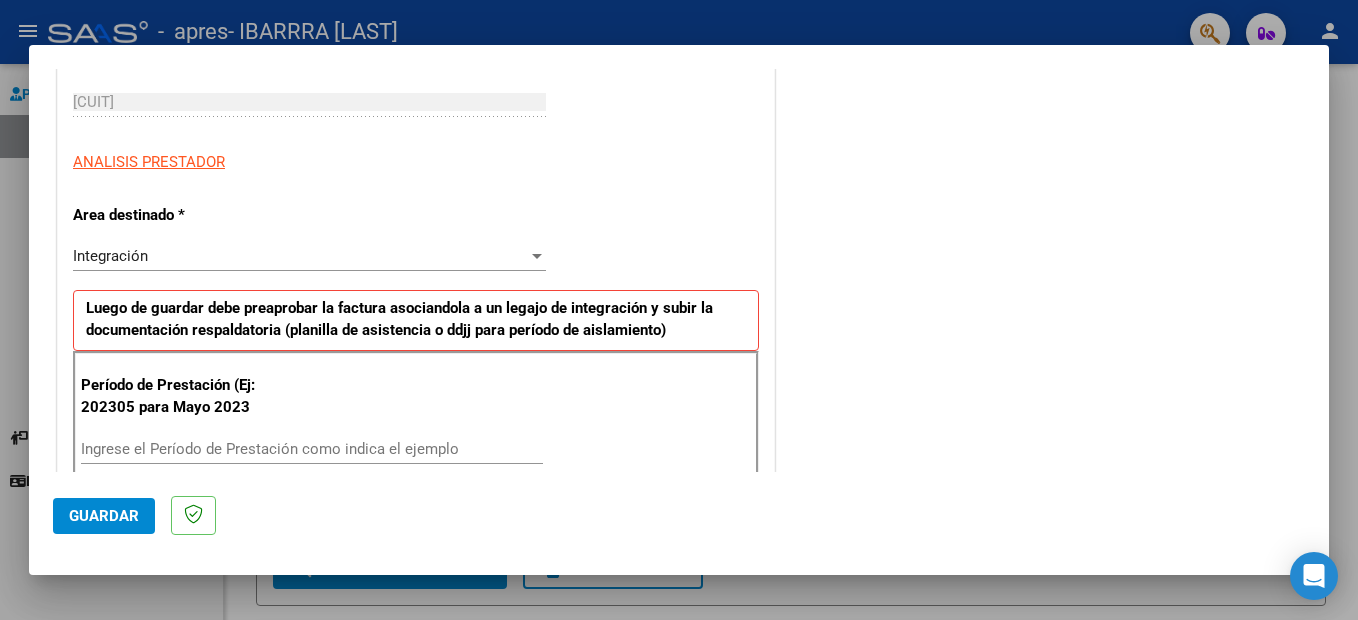 click at bounding box center [537, 256] 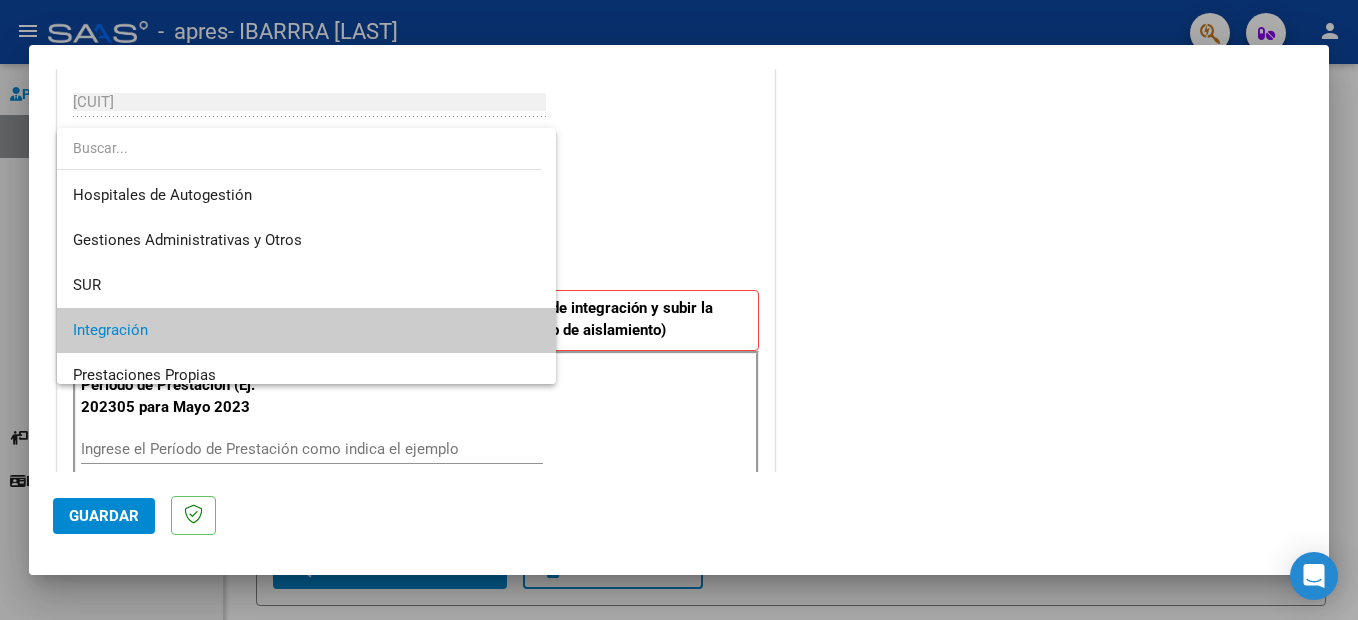 scroll, scrollTop: 75, scrollLeft: 0, axis: vertical 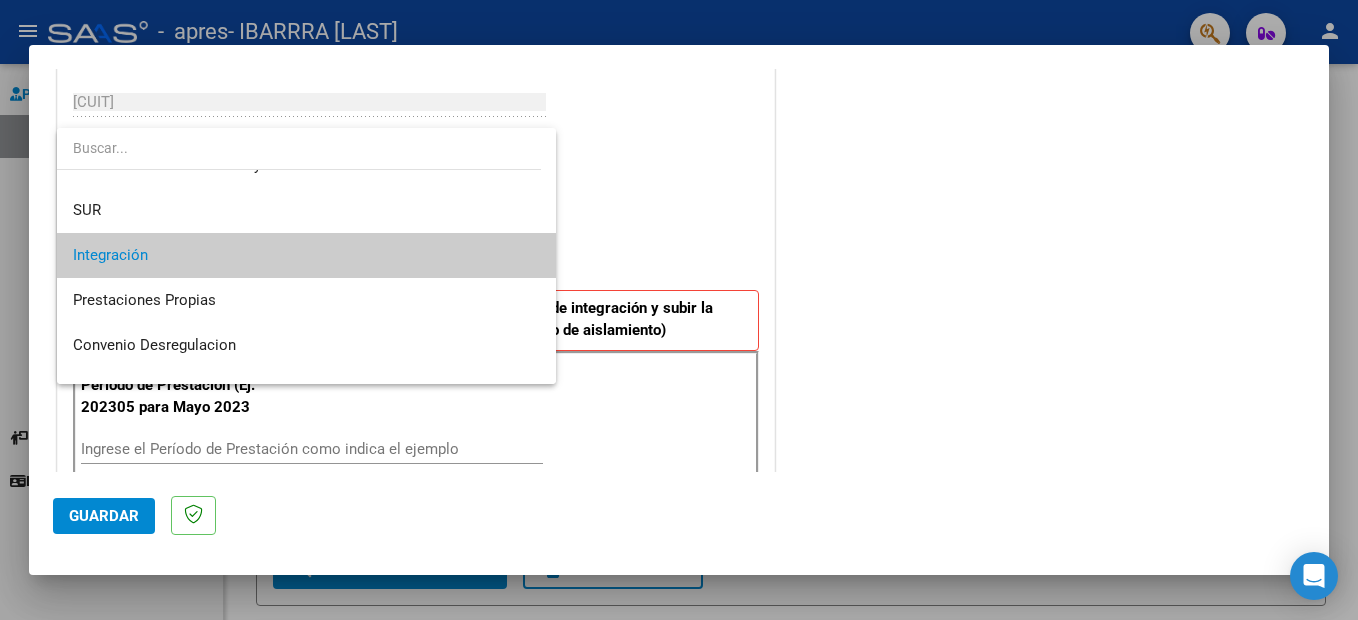 click on "Integración" at bounding box center [306, 255] 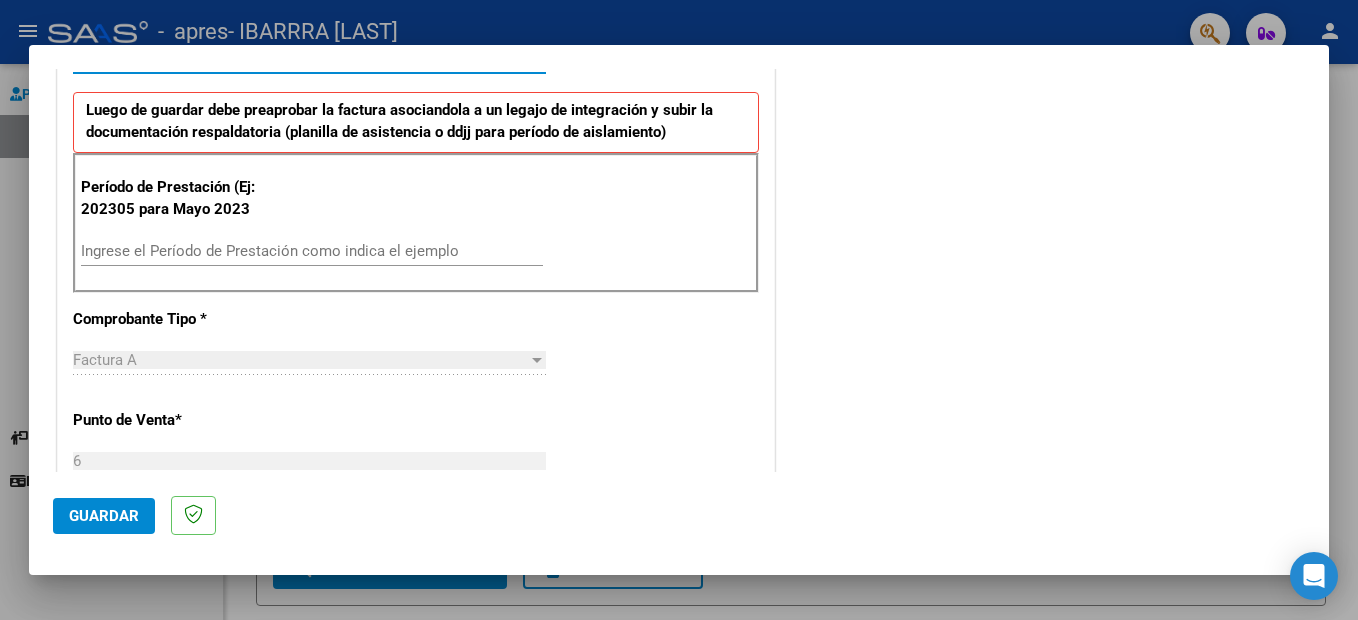scroll, scrollTop: 500, scrollLeft: 0, axis: vertical 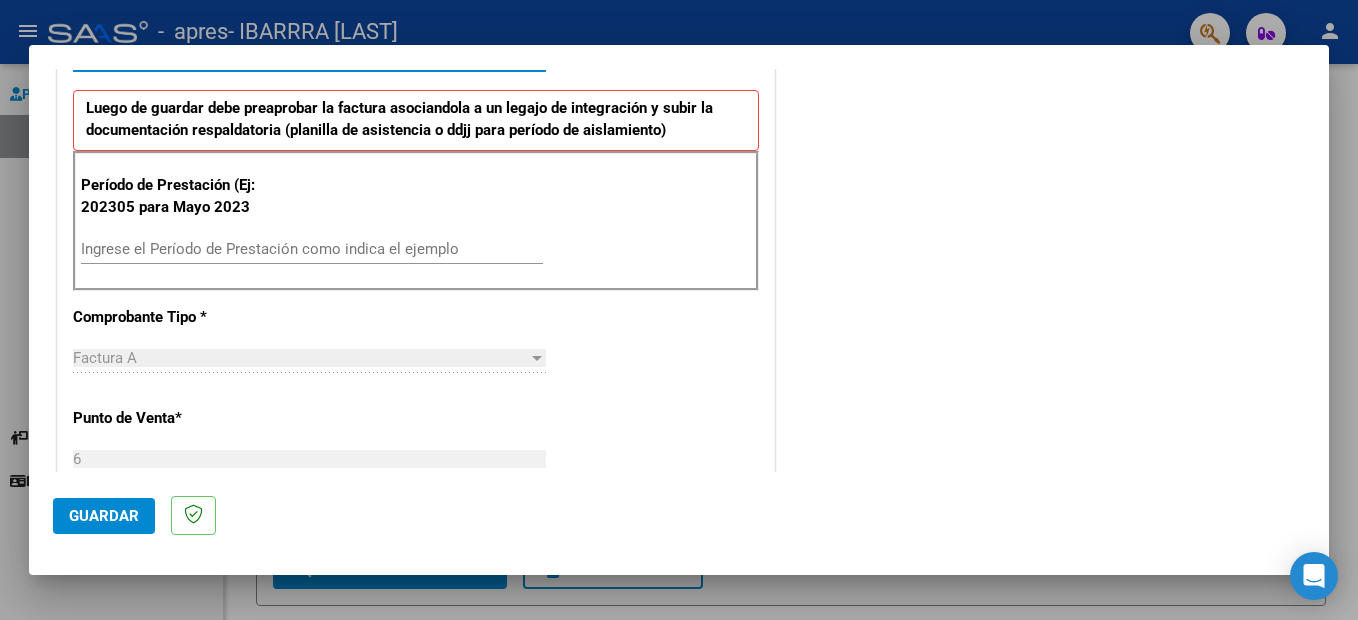 click on "Ingrese el Período de Prestación como indica el ejemplo" at bounding box center (312, 249) 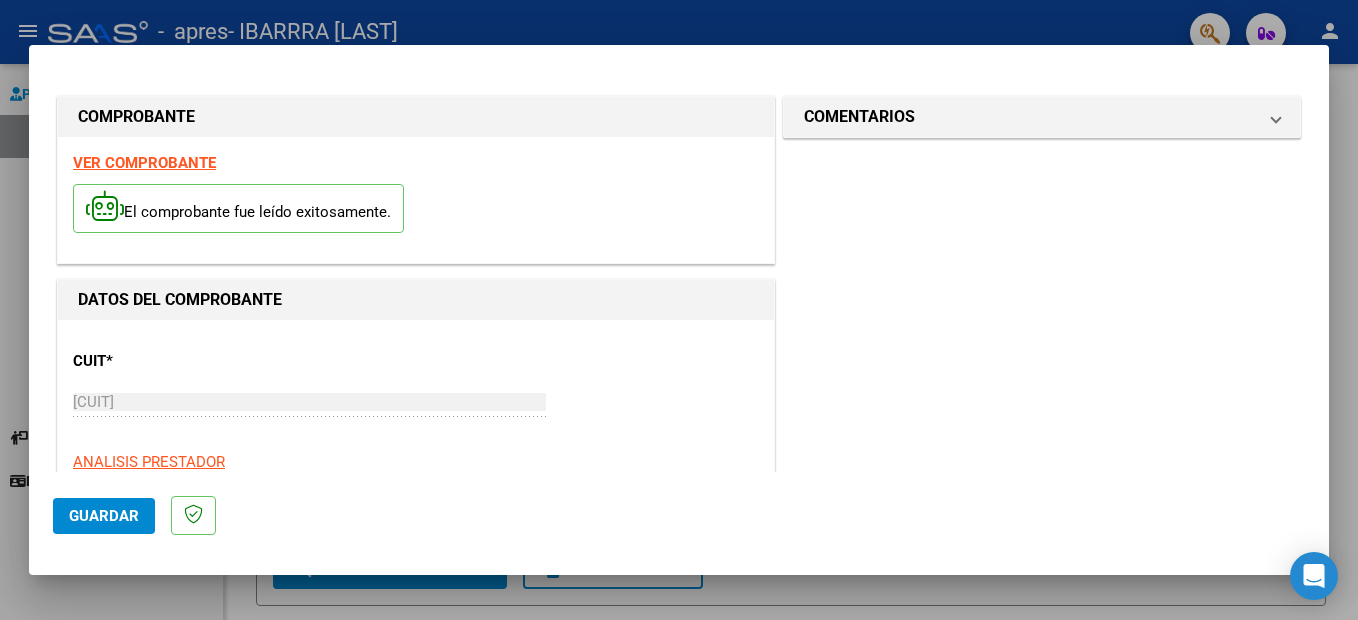 scroll, scrollTop: 400, scrollLeft: 0, axis: vertical 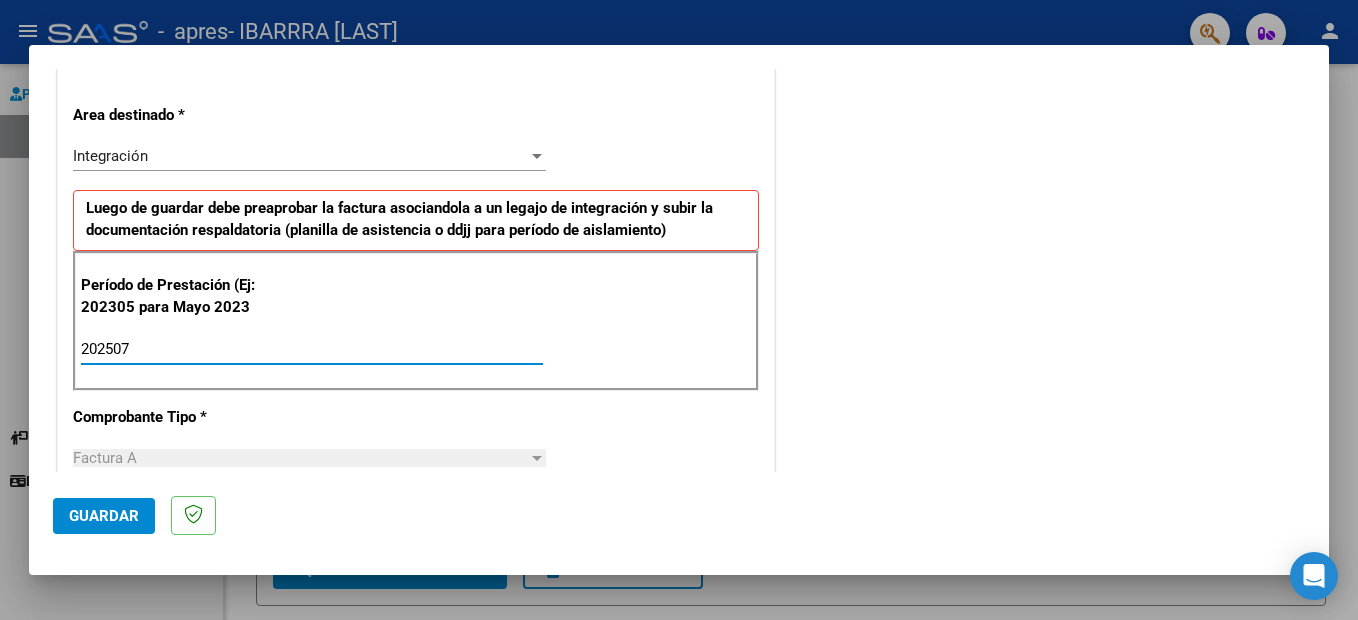type on "202507" 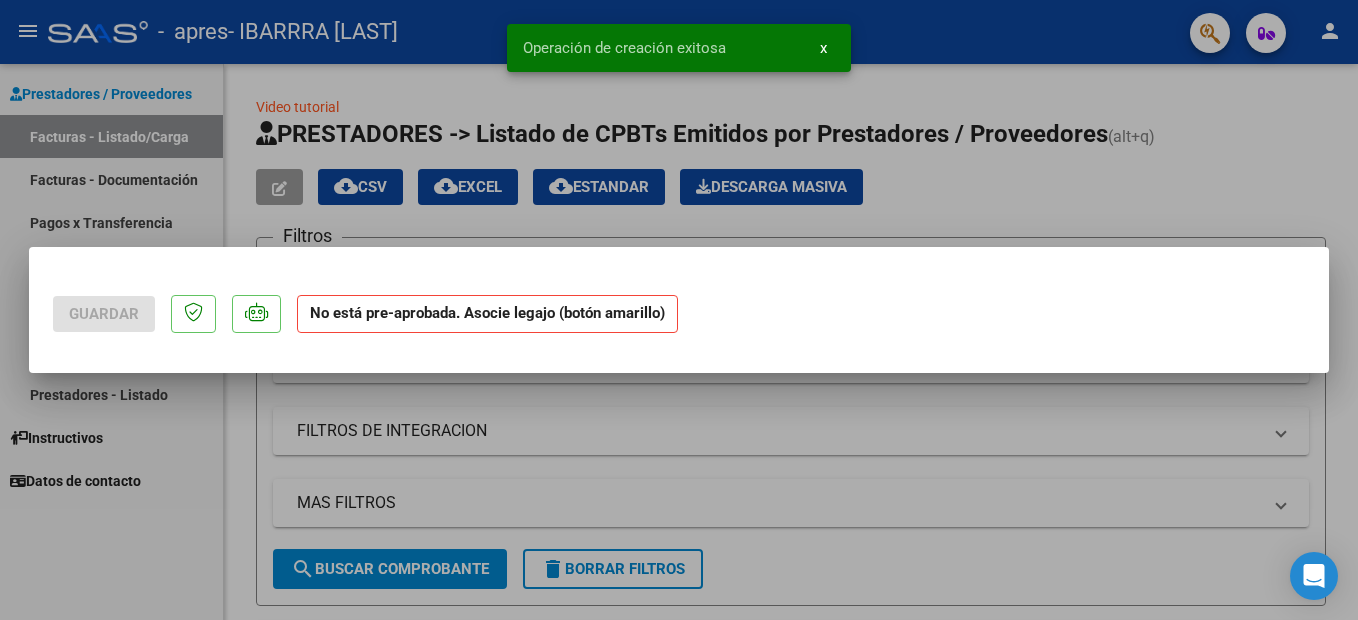 scroll, scrollTop: 0, scrollLeft: 0, axis: both 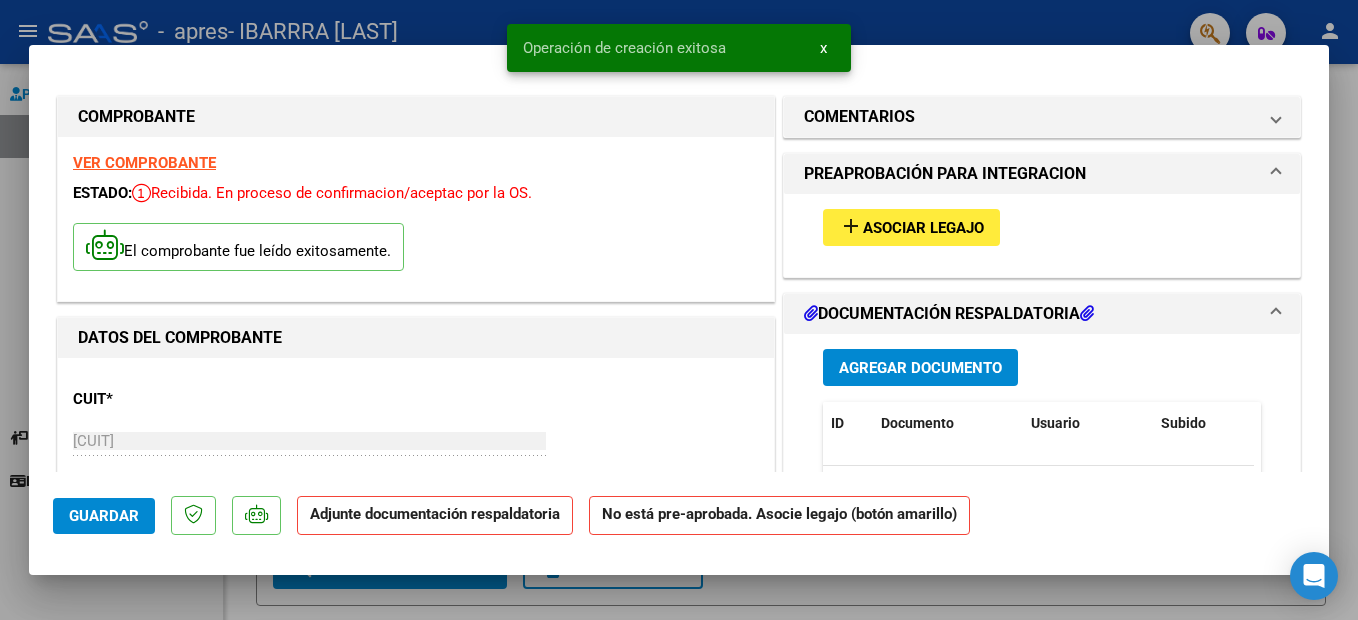 click on "Asociar Legajo" at bounding box center (923, 228) 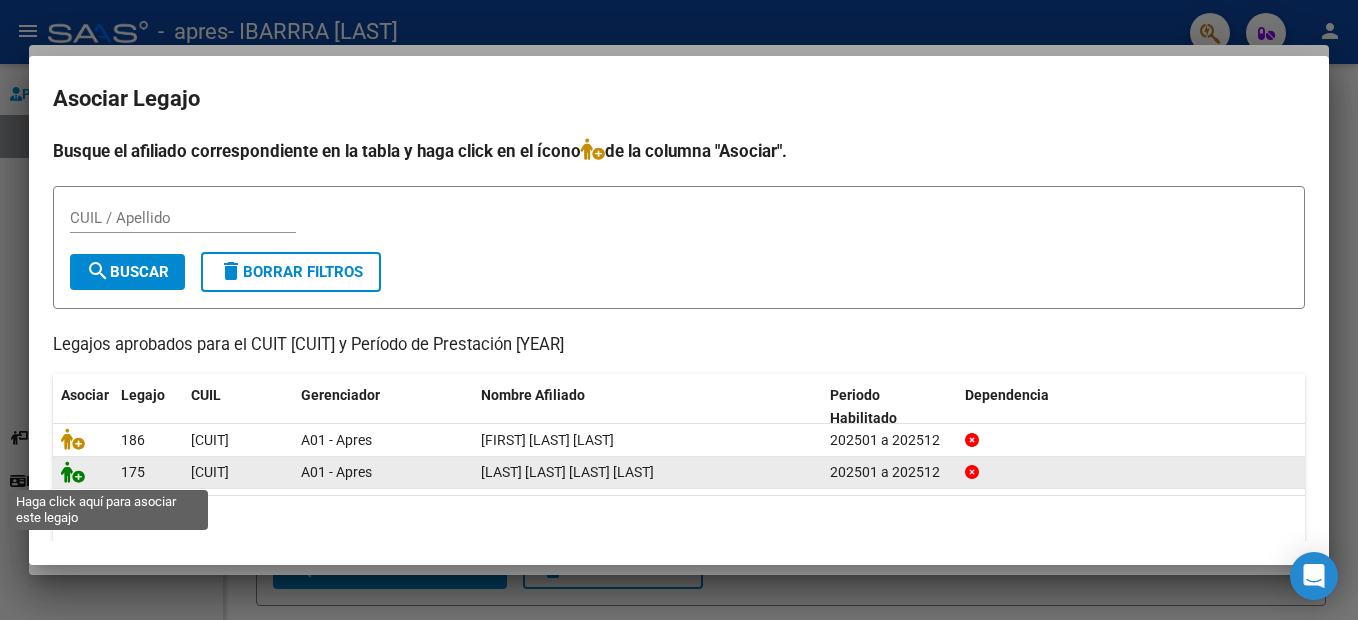 click 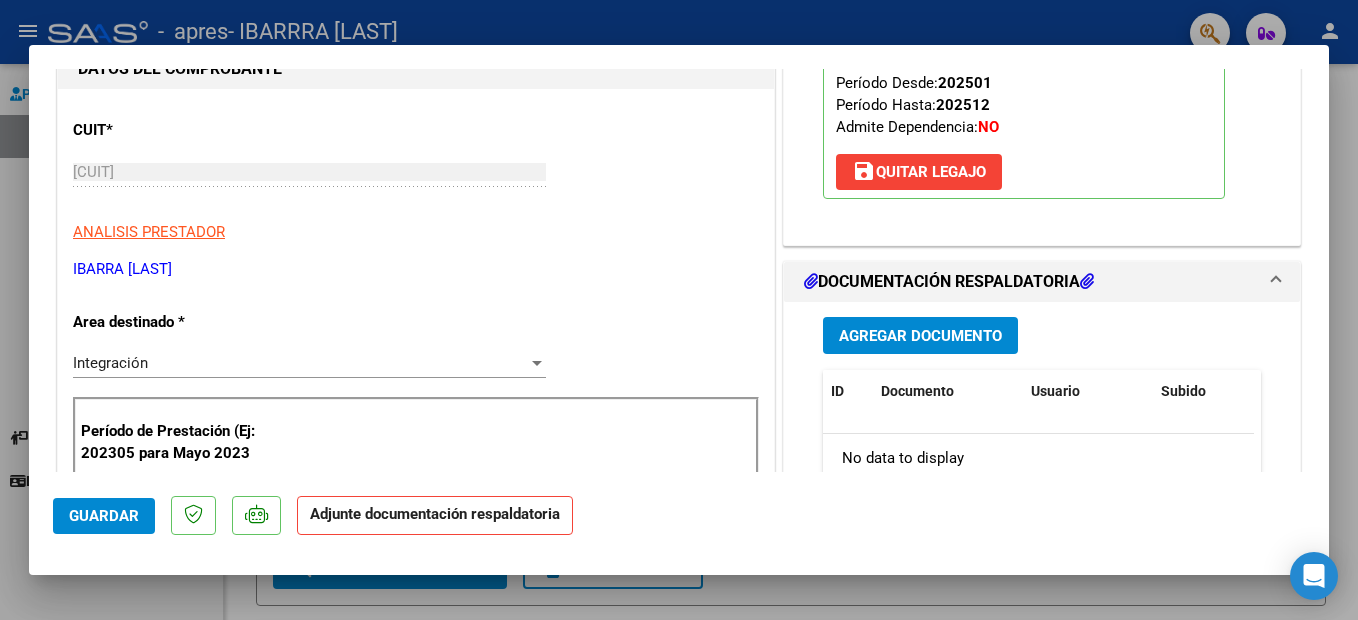 scroll, scrollTop: 300, scrollLeft: 0, axis: vertical 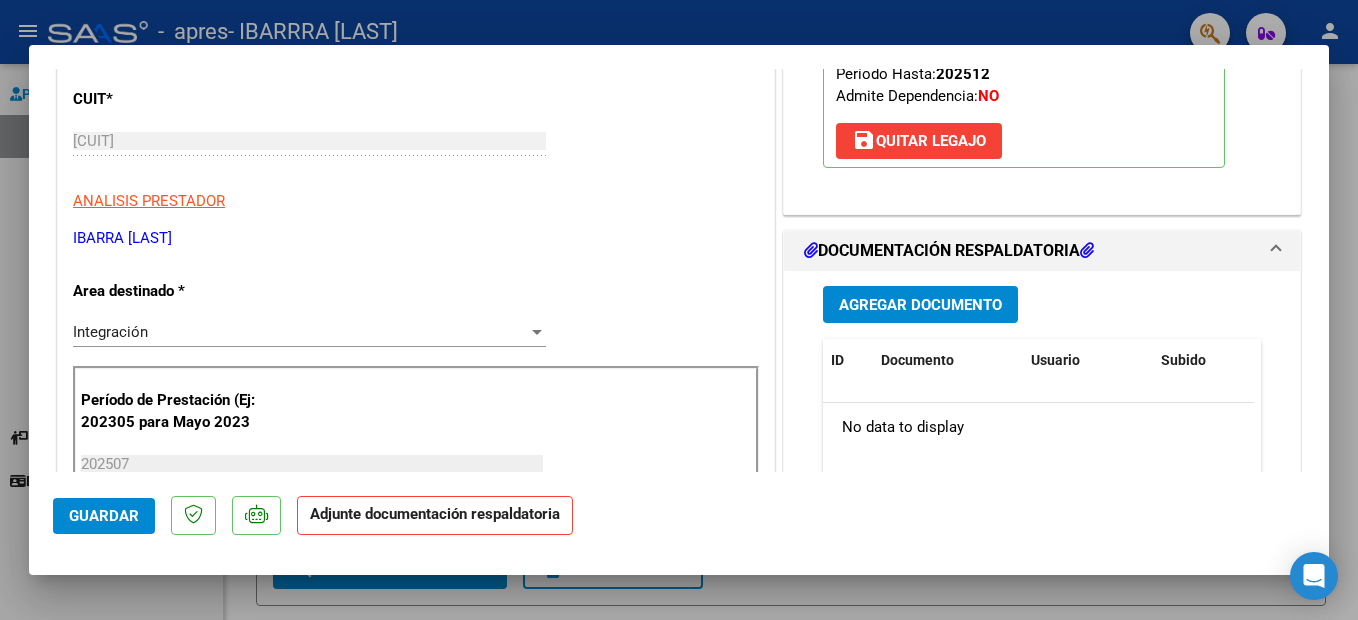 click on "Agregar Documento" at bounding box center (920, 305) 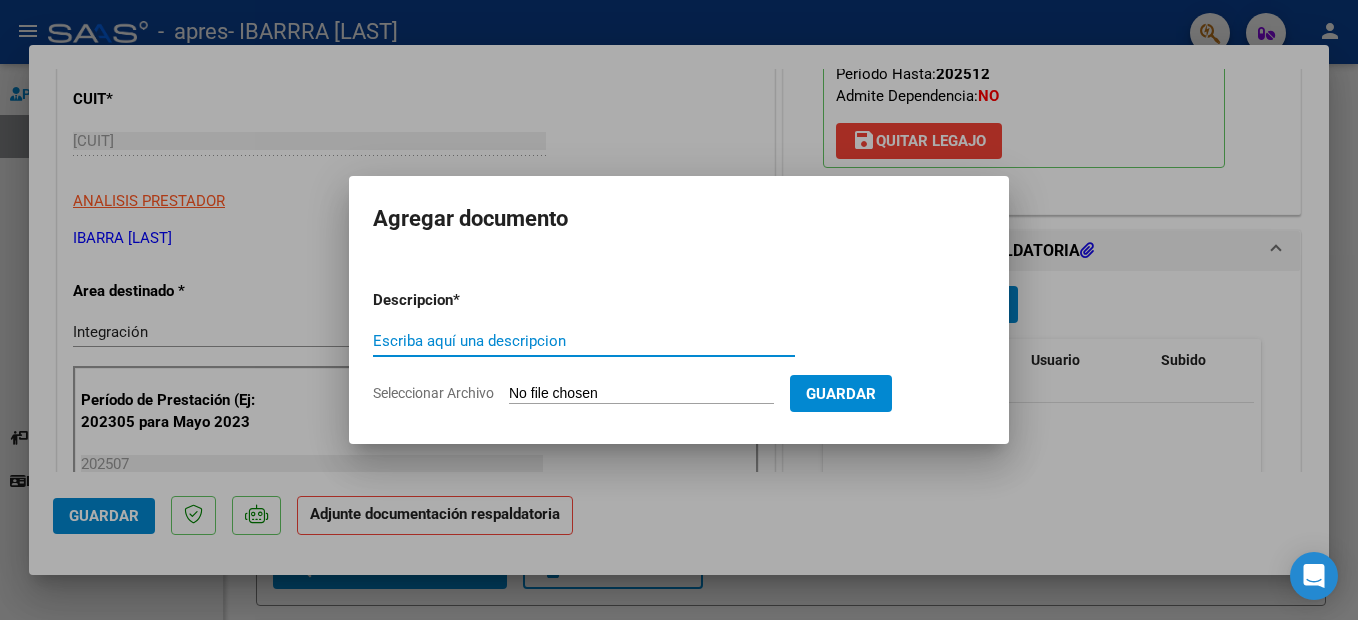 click on "Seleccionar Archivo" at bounding box center (641, 394) 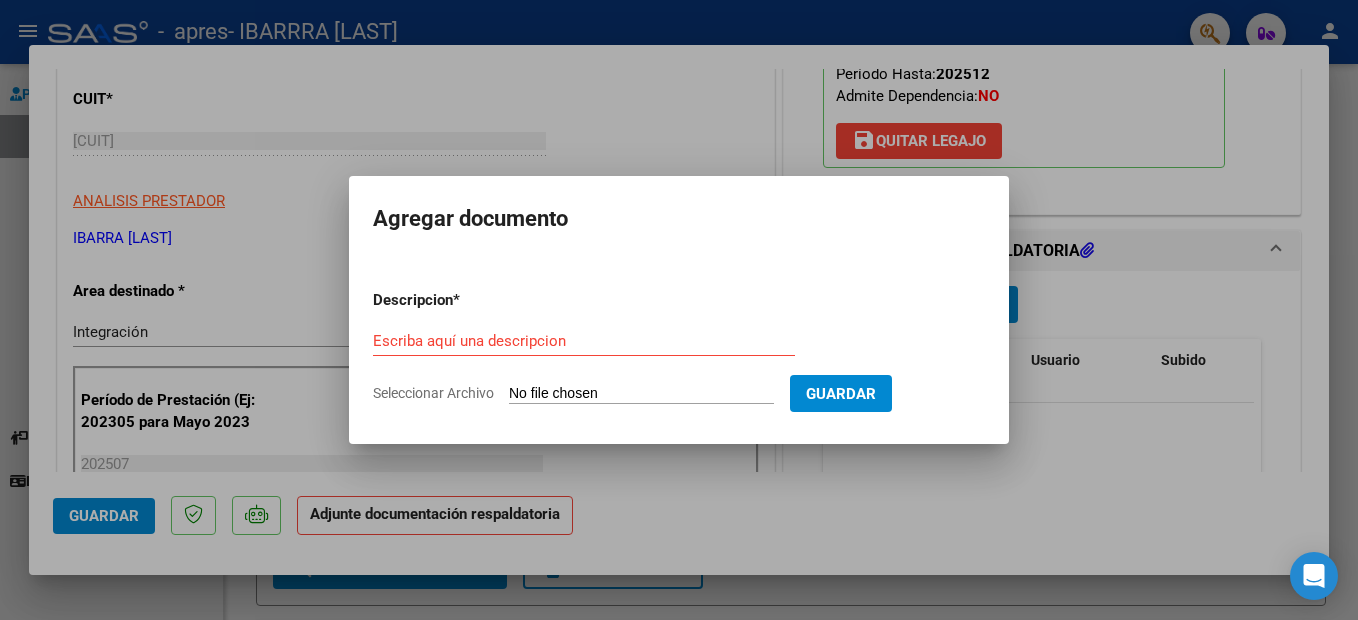 type on "C:\fakepath\asistencia [LAST] [LAST] [MONTH].pdf" 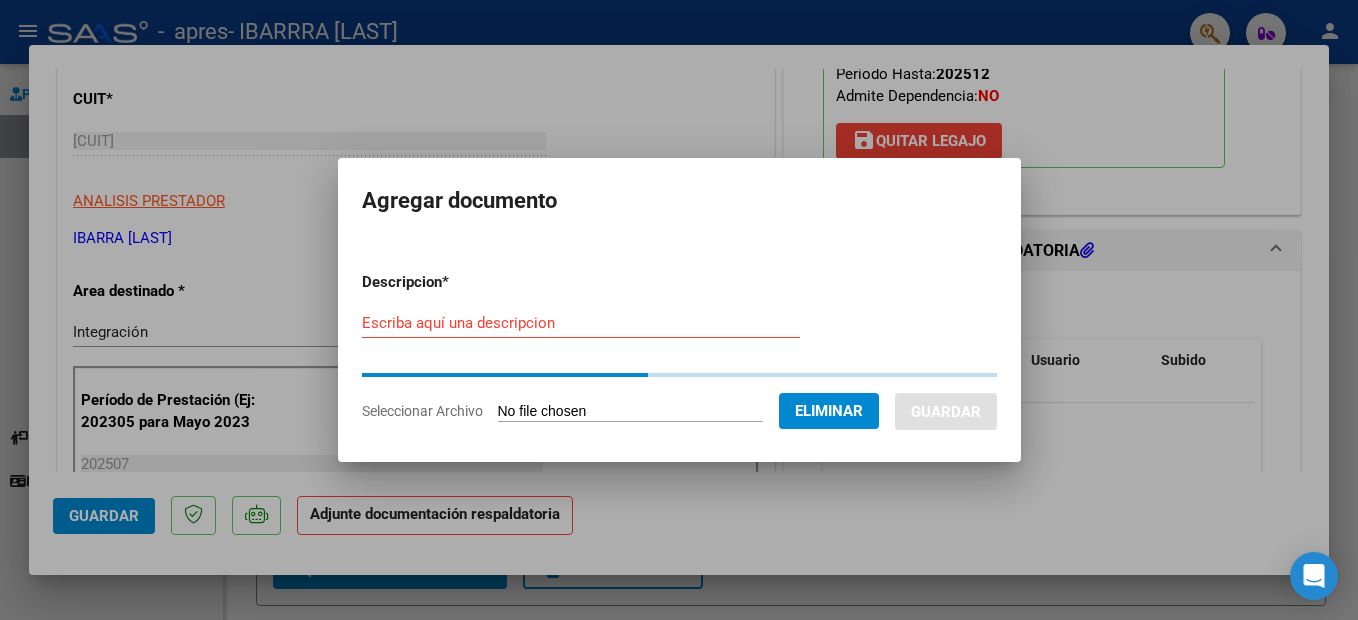click on "Escriba aquí una descripcion" at bounding box center [581, 323] 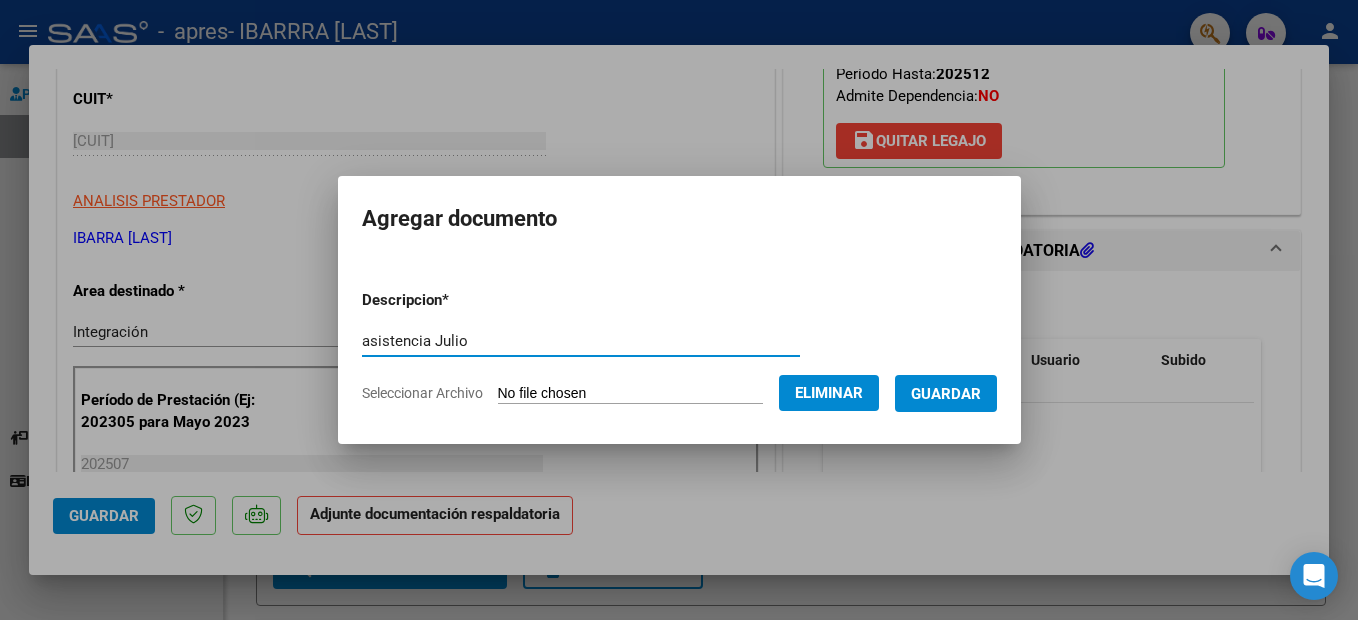 type on "asistencia Julio" 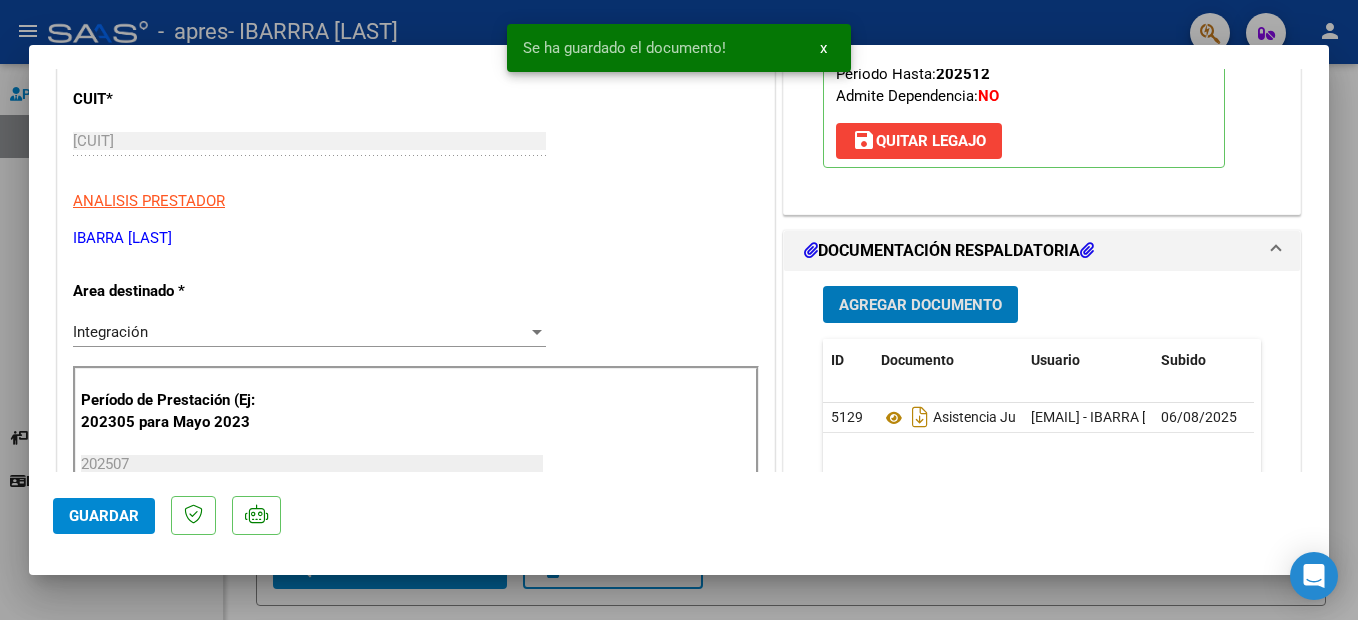 click on "Agregar Documento" at bounding box center (920, 305) 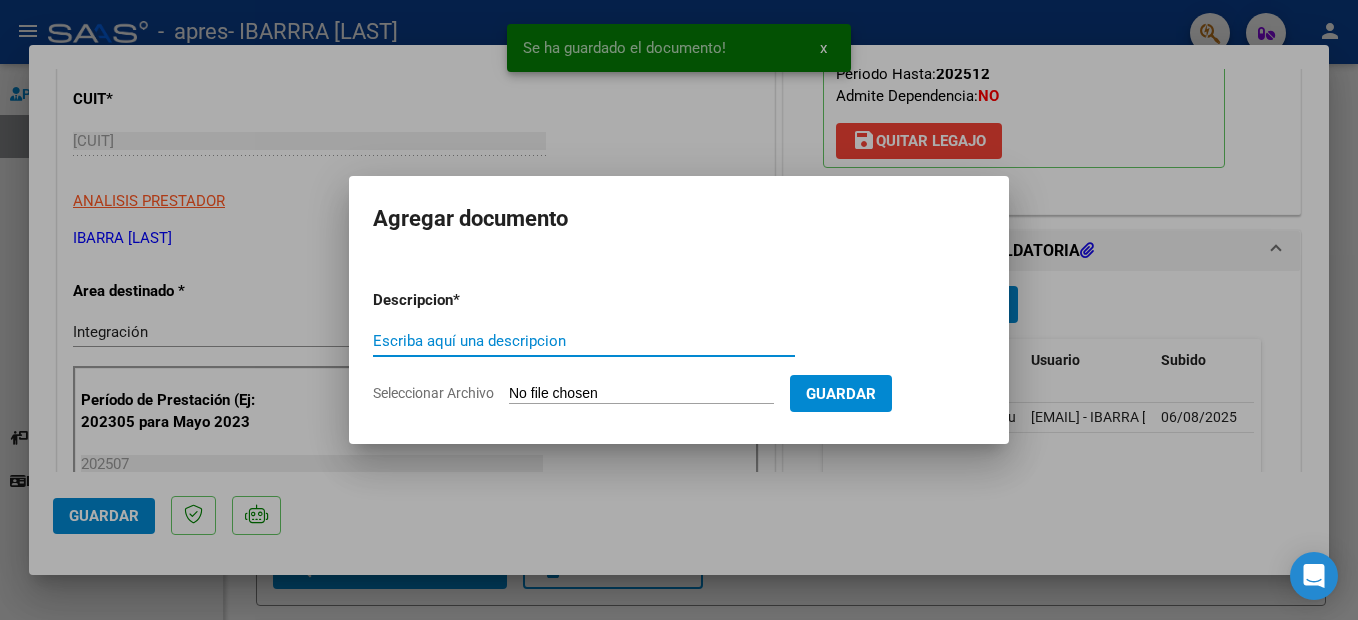 click on "Seleccionar Archivo" at bounding box center (641, 394) 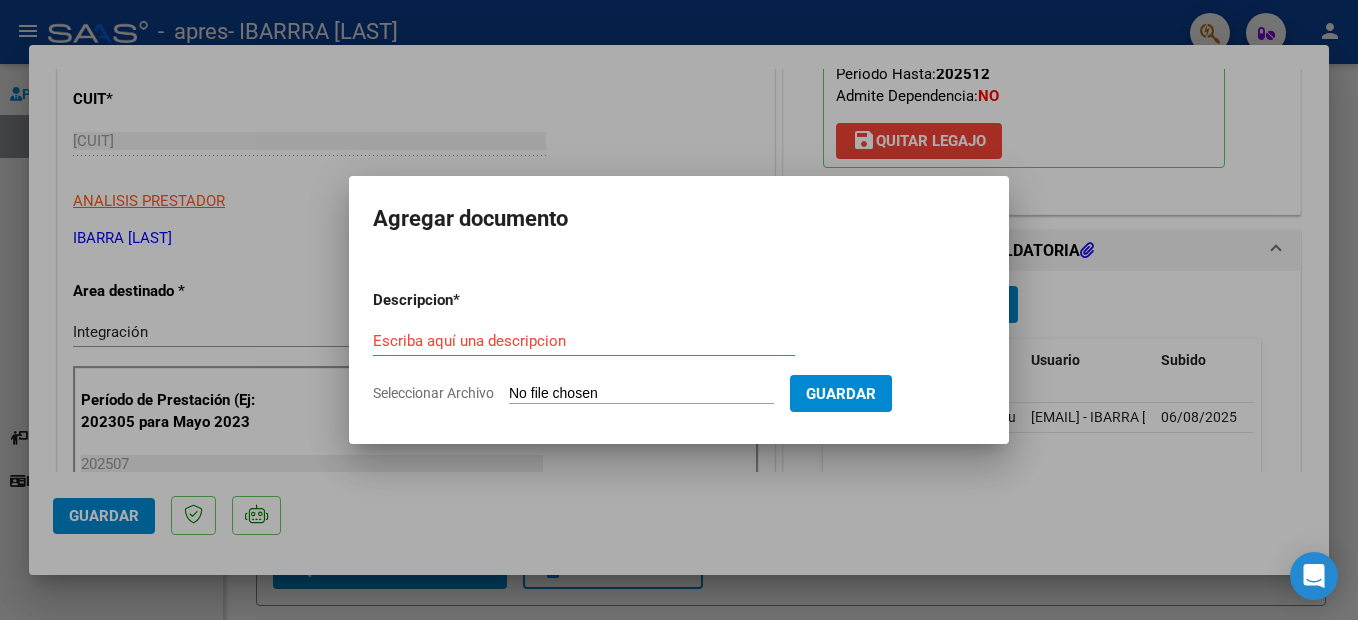 type on "C:\fakepath\autorización [LAST] [LAST] [LAST].pdf" 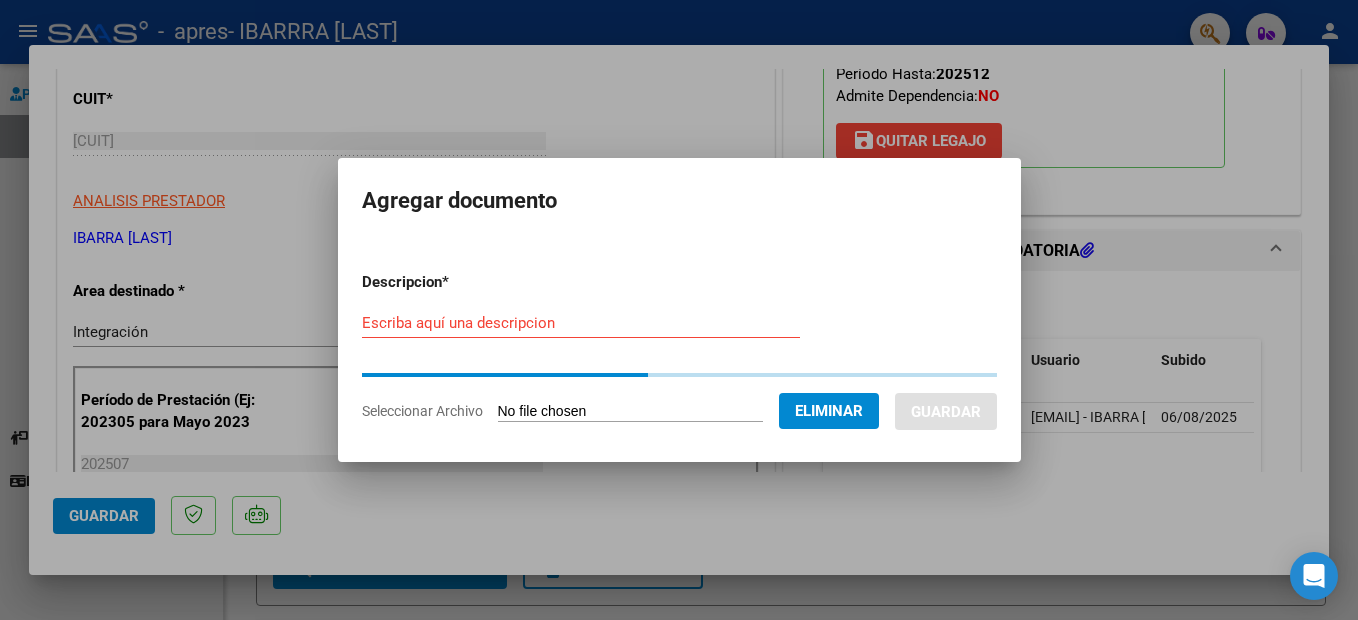 click on "Escriba aquí una descripcion" at bounding box center (581, 323) 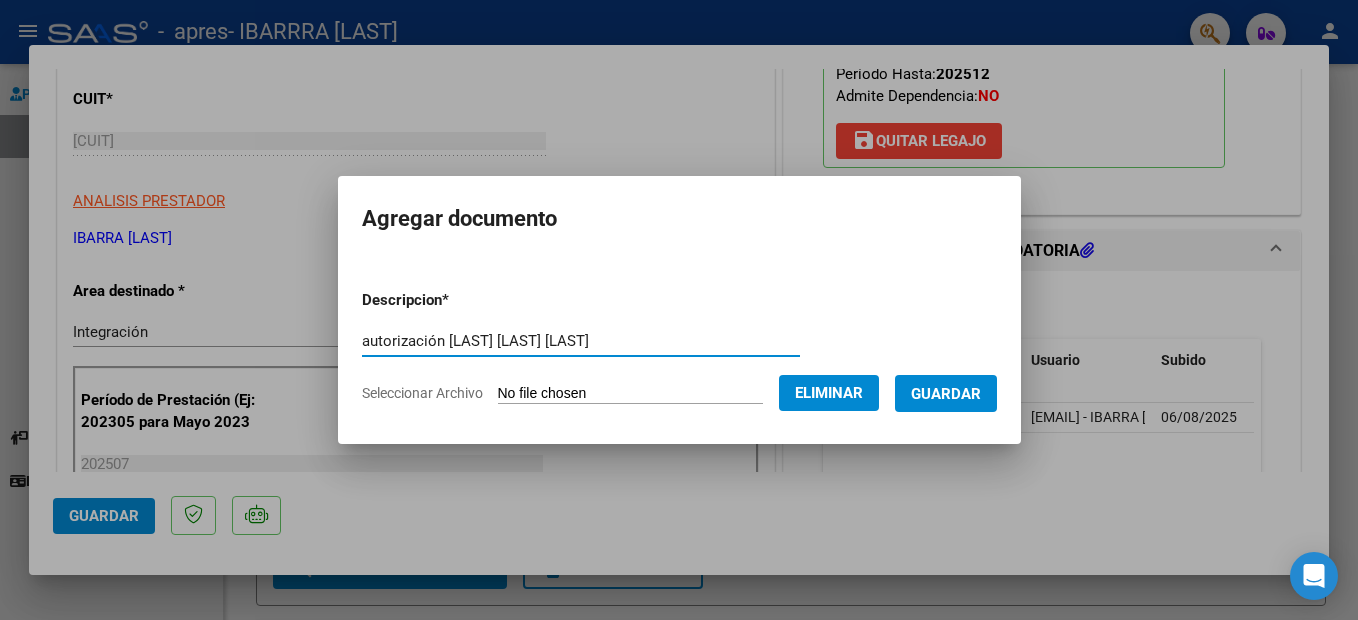type on "autorización [LAST] [LAST] [LAST]" 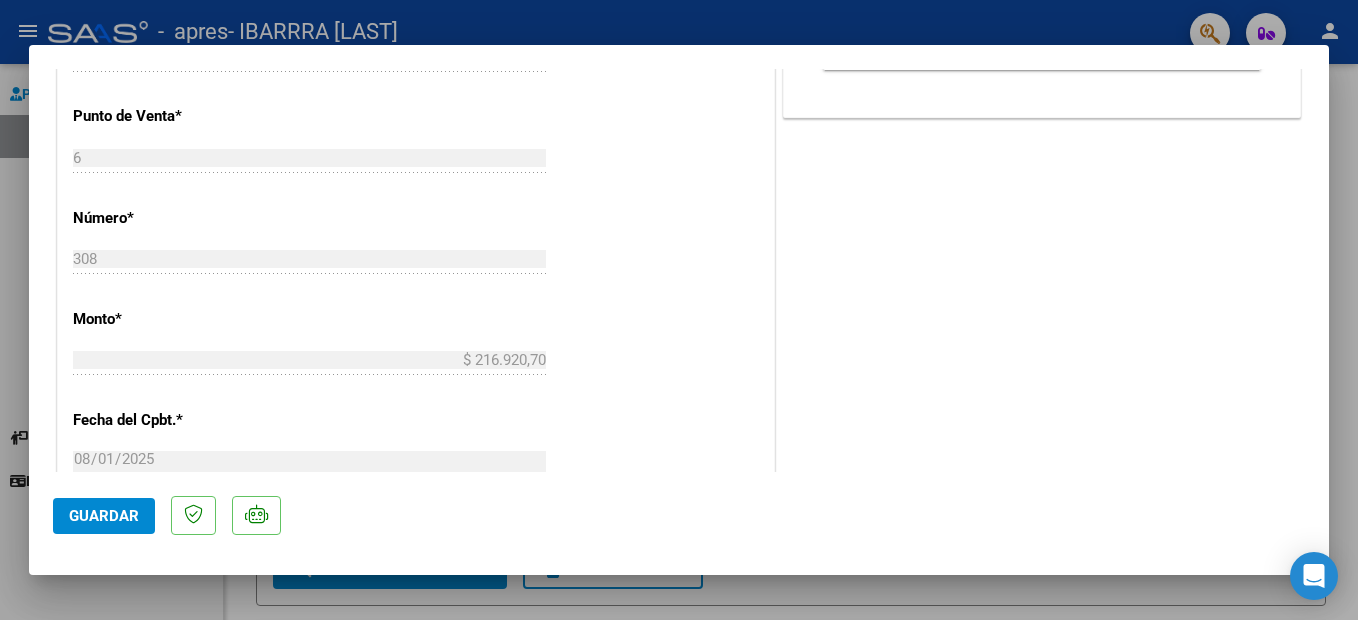 scroll, scrollTop: 900, scrollLeft: 0, axis: vertical 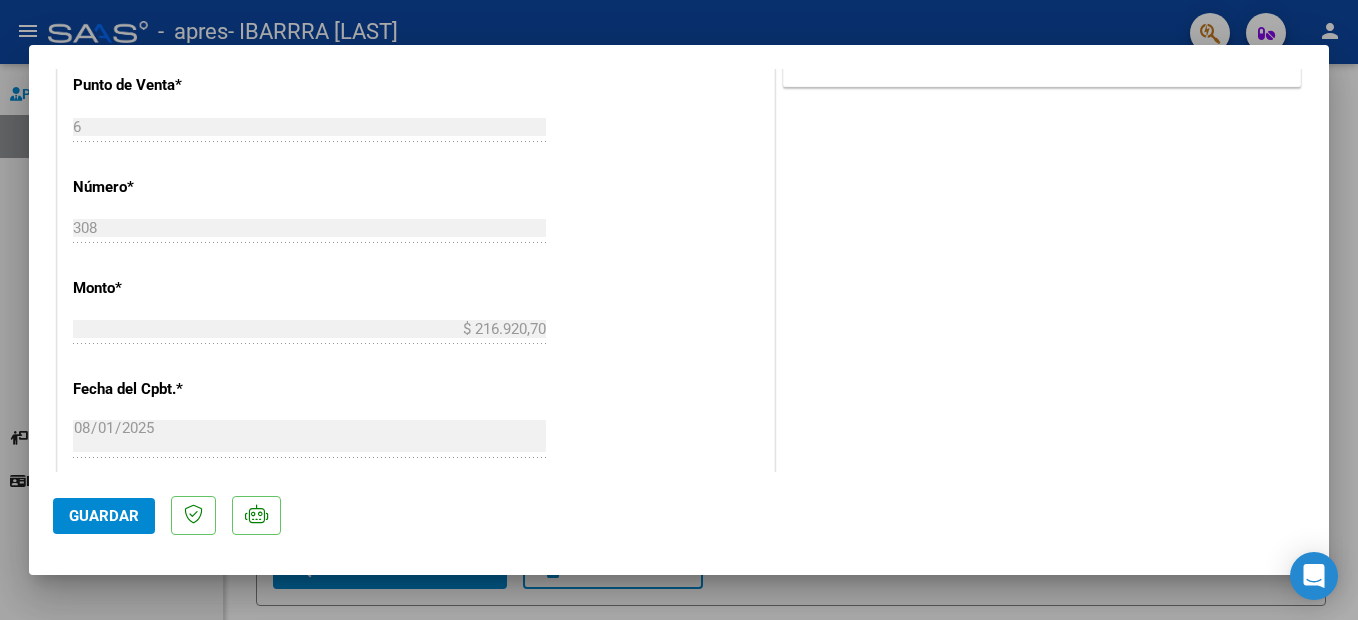 click on "Guardar" 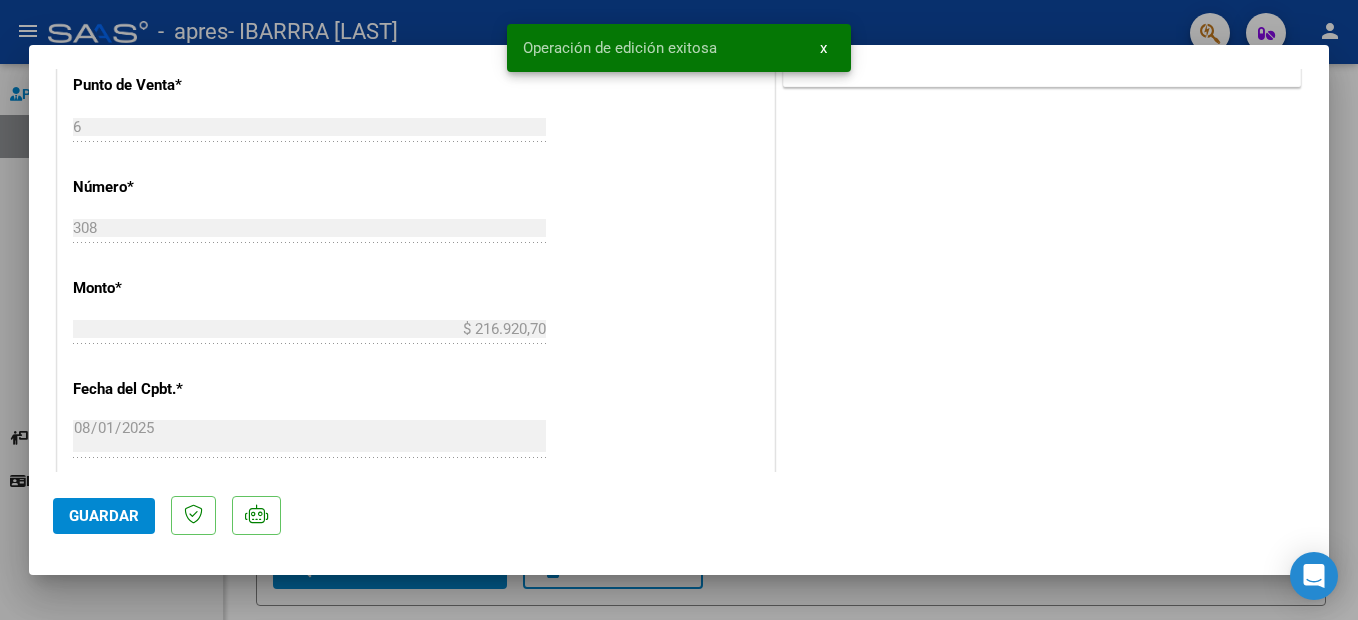 click on "x" at bounding box center [823, 48] 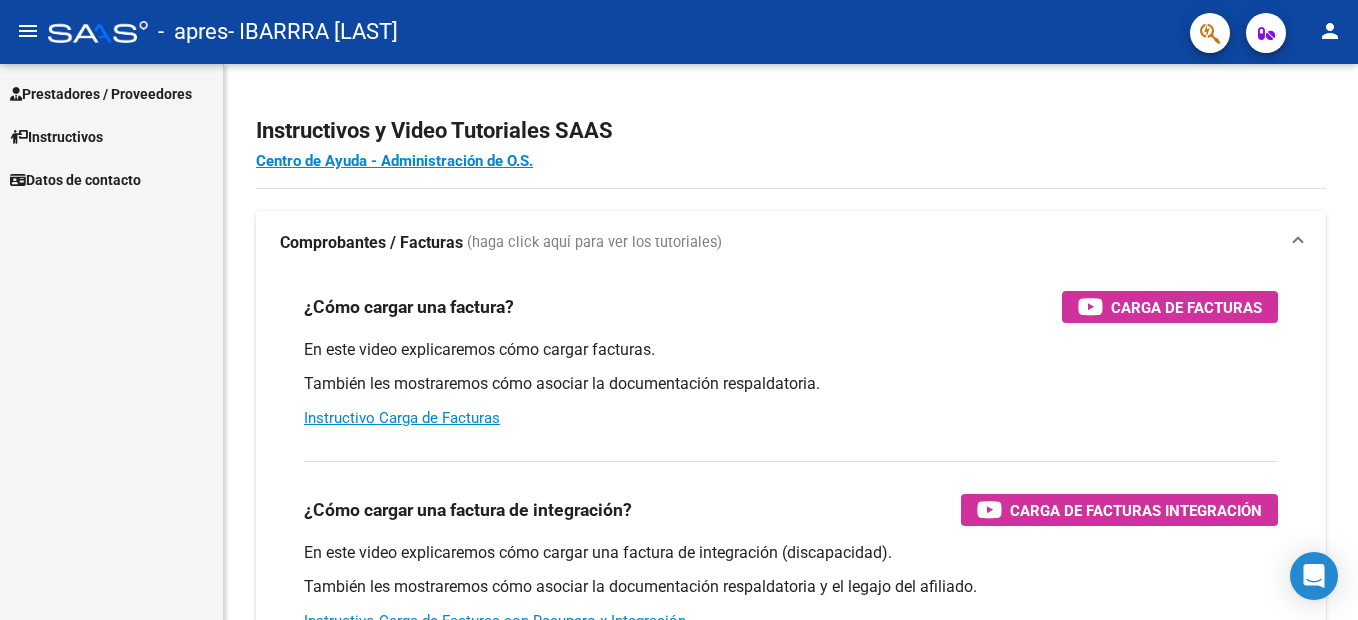 click on "Prestadores / Proveedores" at bounding box center [101, 94] 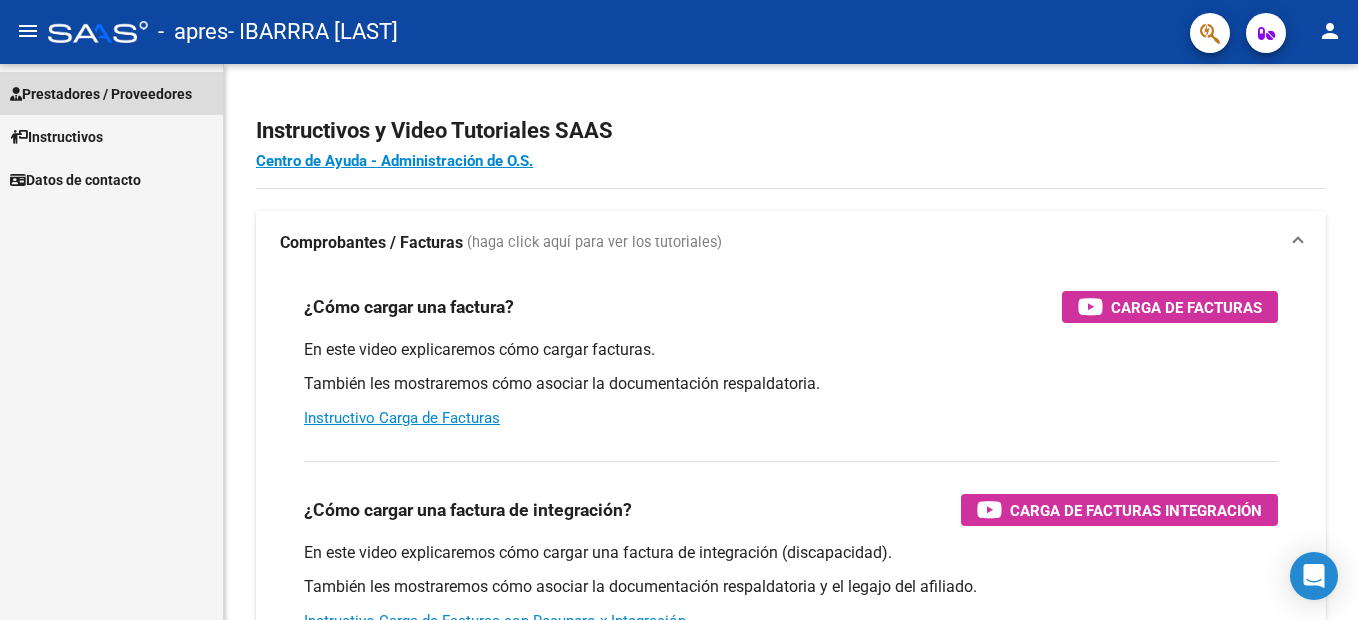 click on "Prestadores / Proveedores" at bounding box center [101, 94] 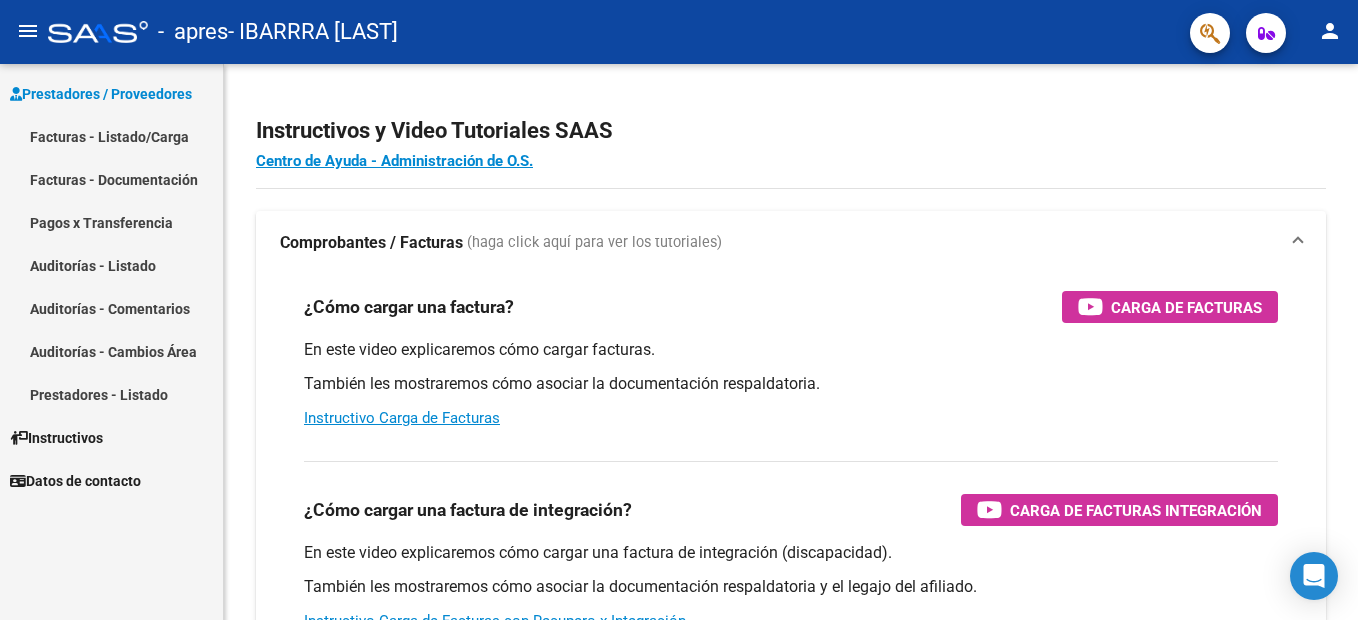 drag, startPoint x: 113, startPoint y: 140, endPoint x: 148, endPoint y: 170, distance: 46.09772 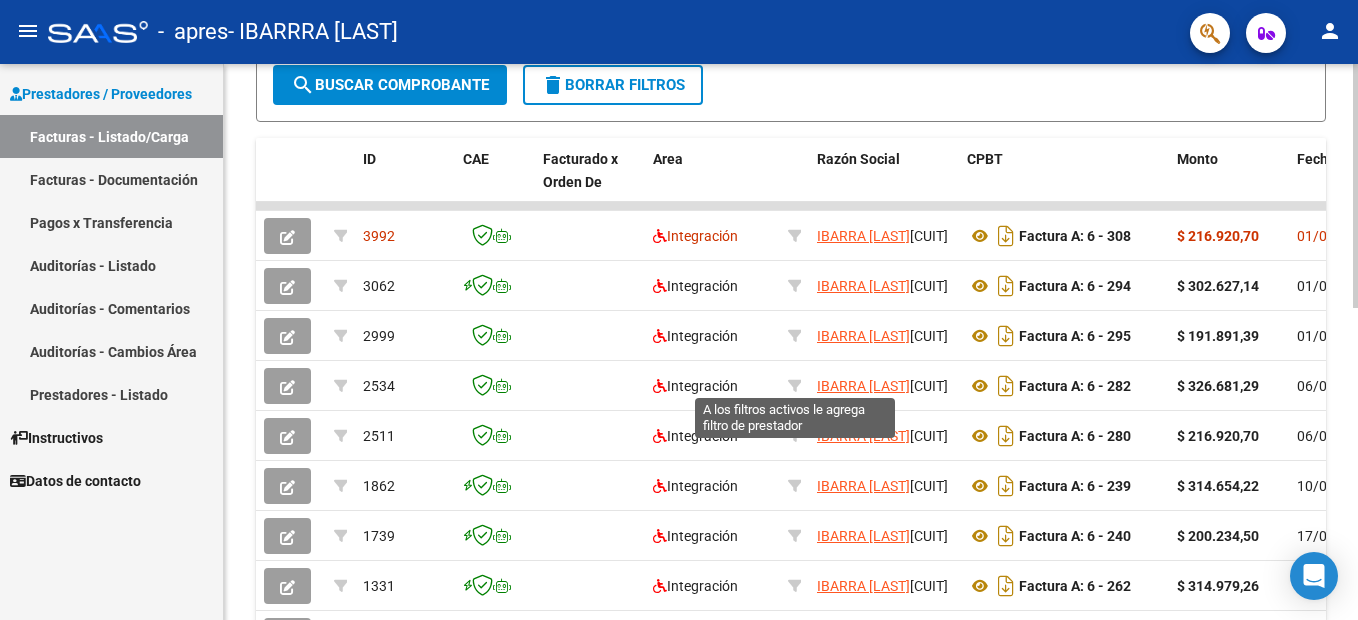 scroll, scrollTop: 486, scrollLeft: 0, axis: vertical 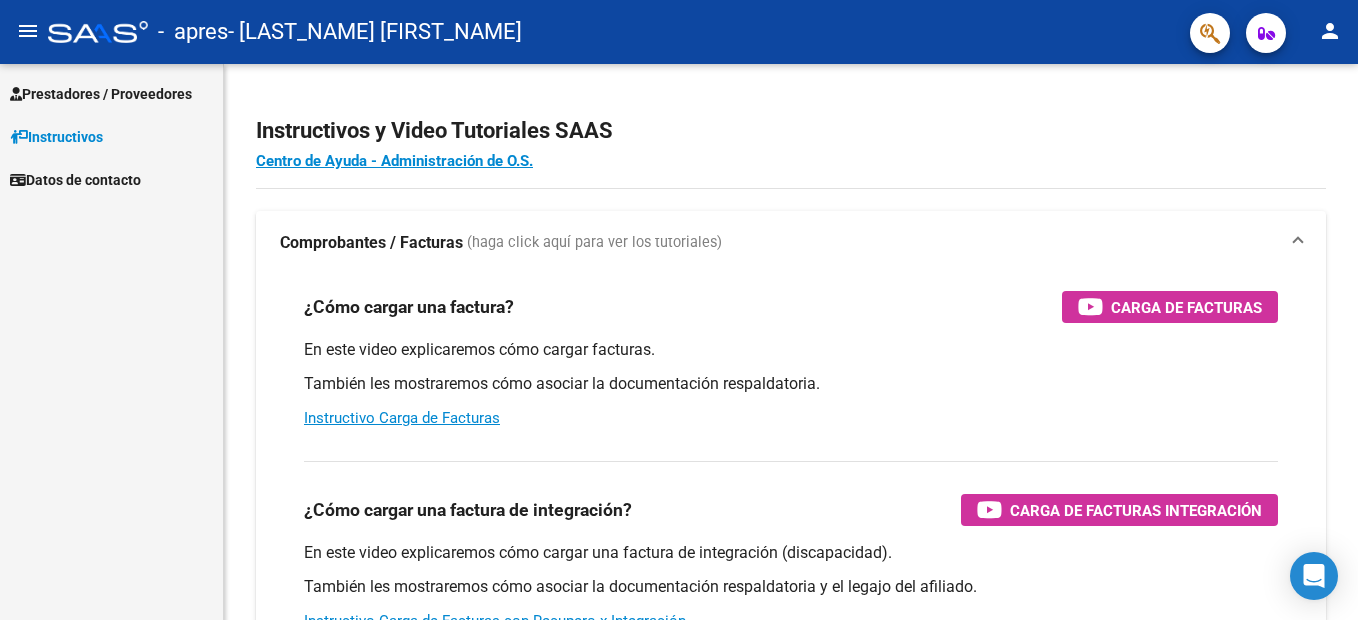 click on "Prestadores / Proveedores" at bounding box center (101, 94) 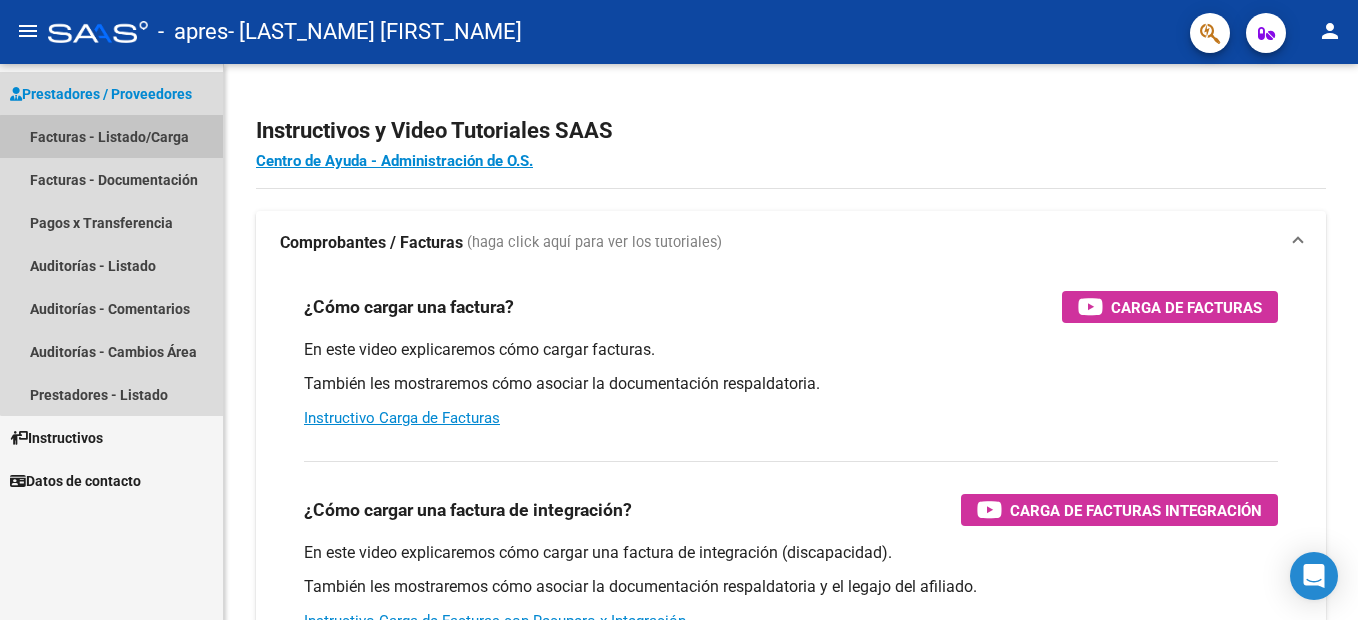 click on "Facturas - Listado/Carga" at bounding box center [111, 136] 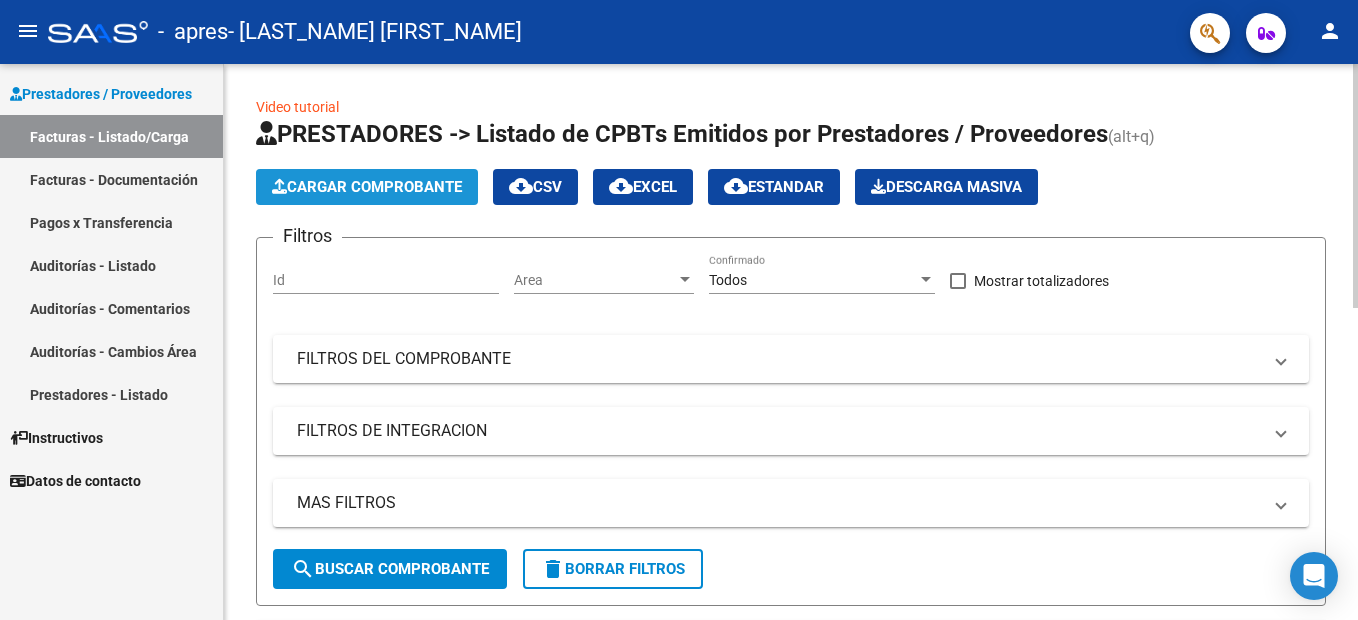 click on "Cargar Comprobante" 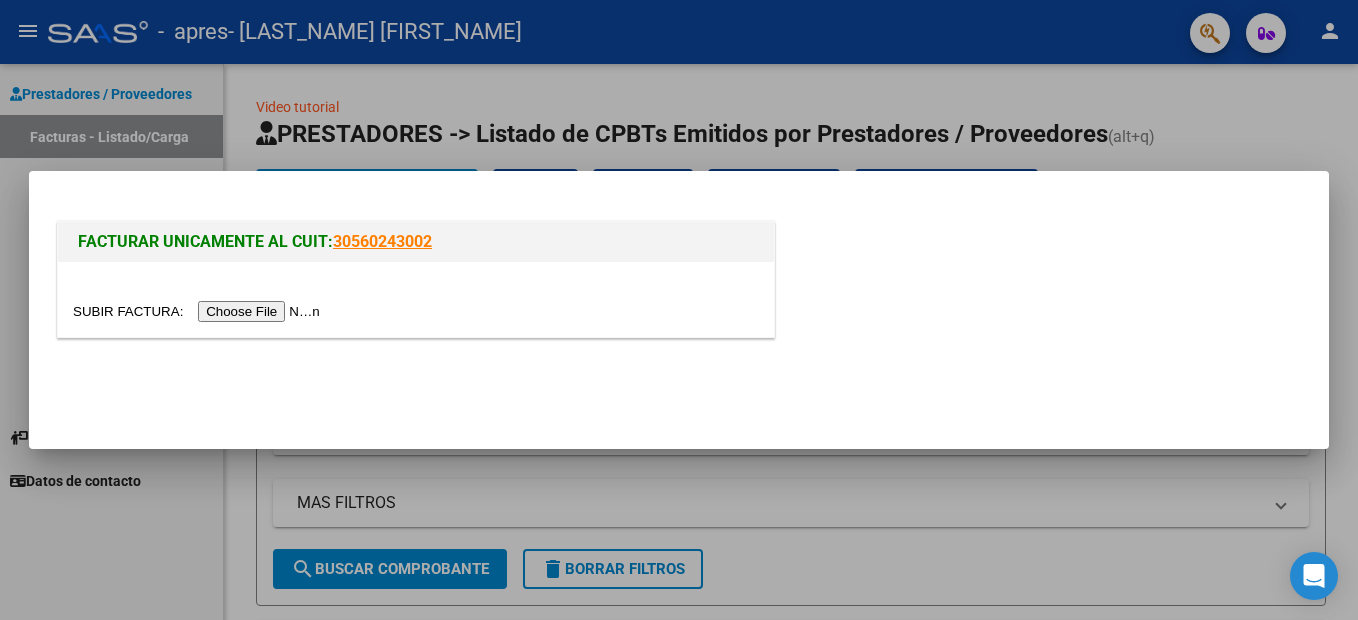 click at bounding box center [199, 311] 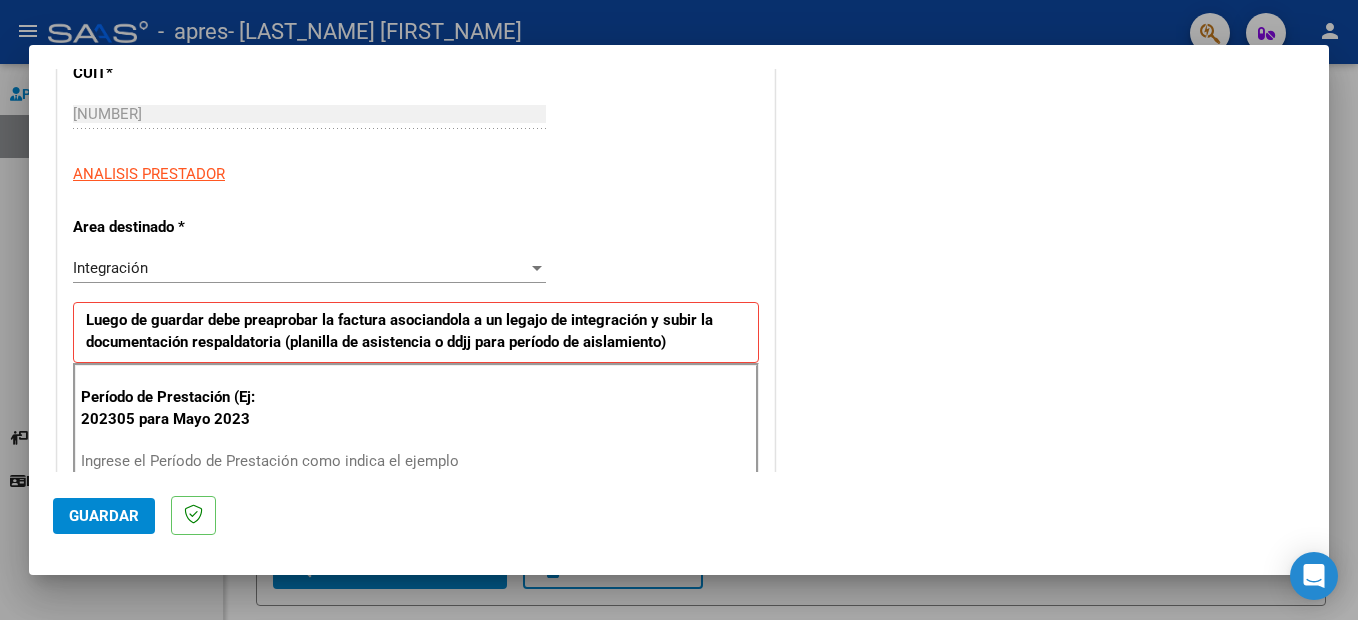 scroll, scrollTop: 400, scrollLeft: 0, axis: vertical 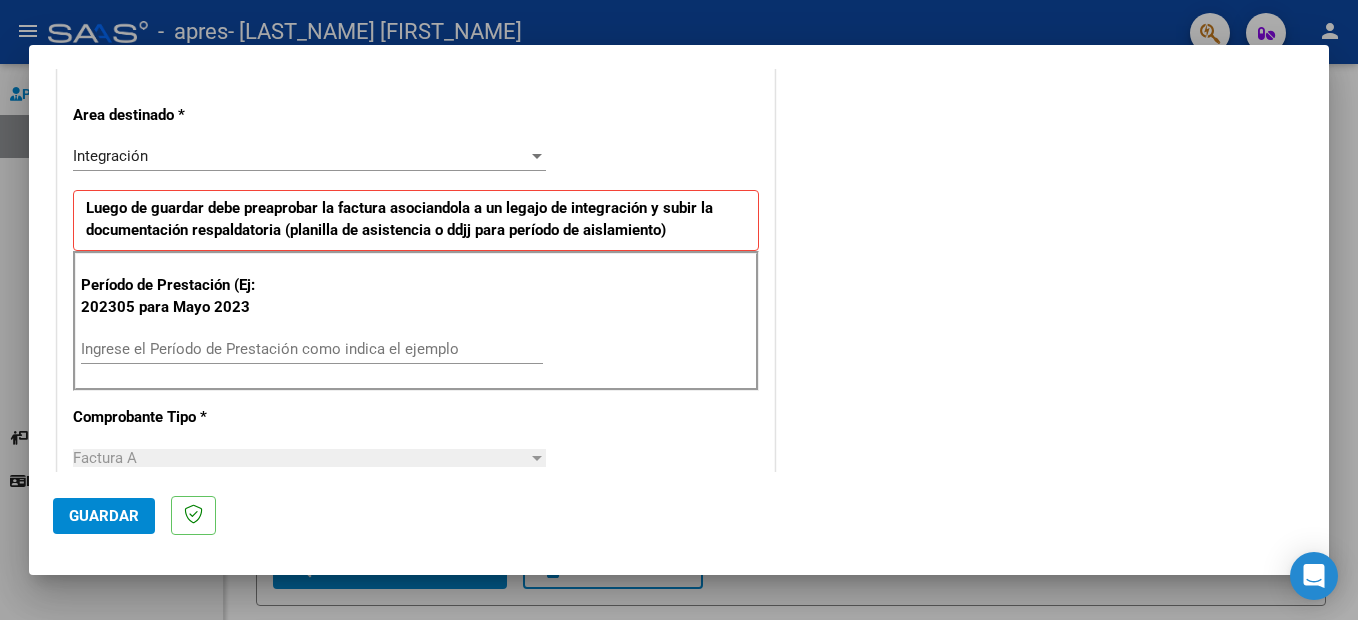 click on "Ingrese el Período de Prestación como indica el ejemplo" at bounding box center (312, 349) 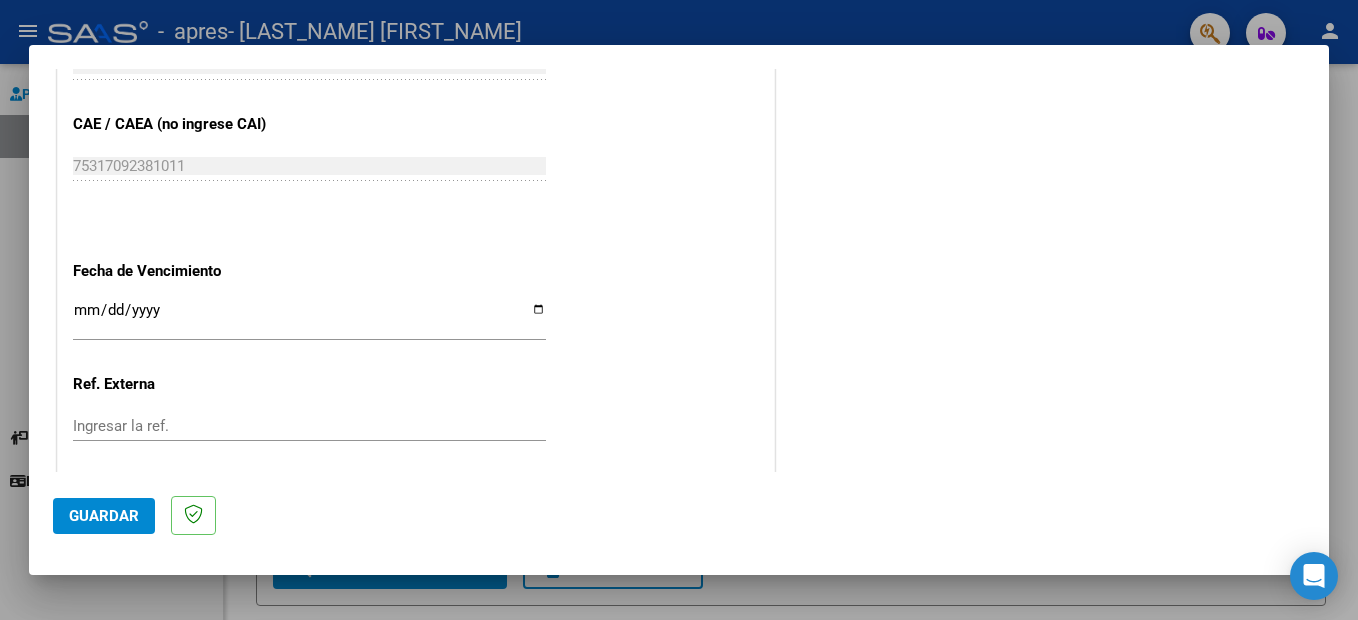 scroll, scrollTop: 1320, scrollLeft: 0, axis: vertical 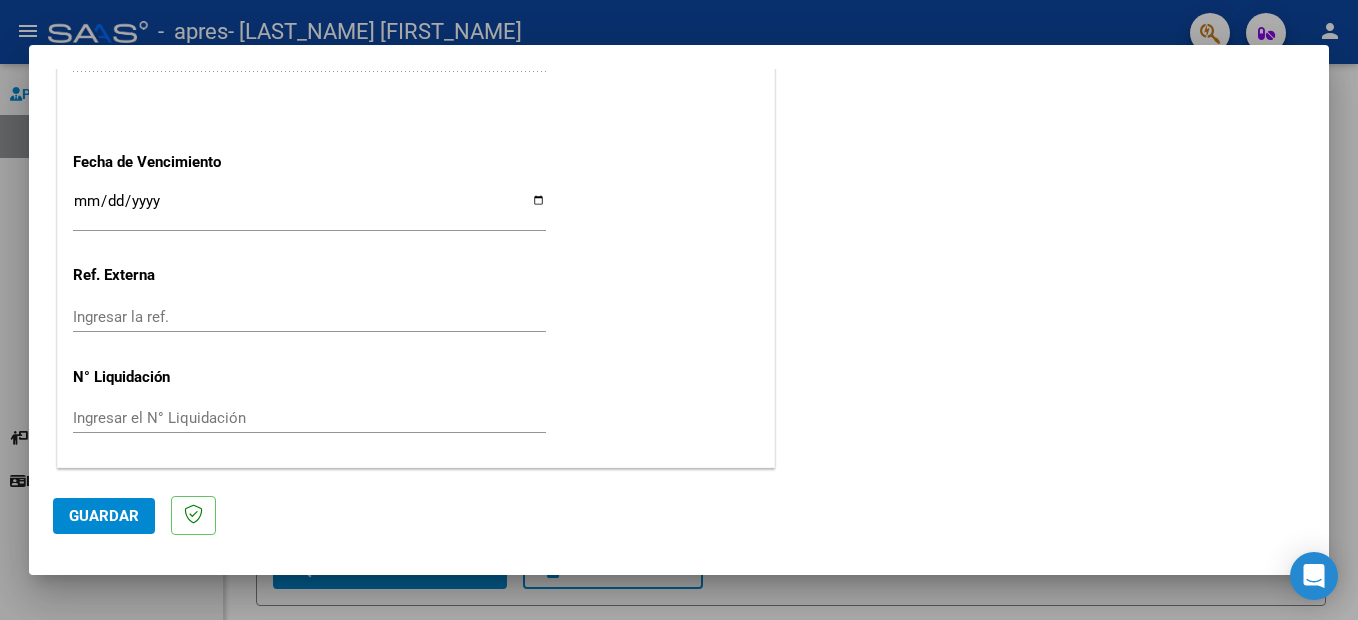 type on "202507" 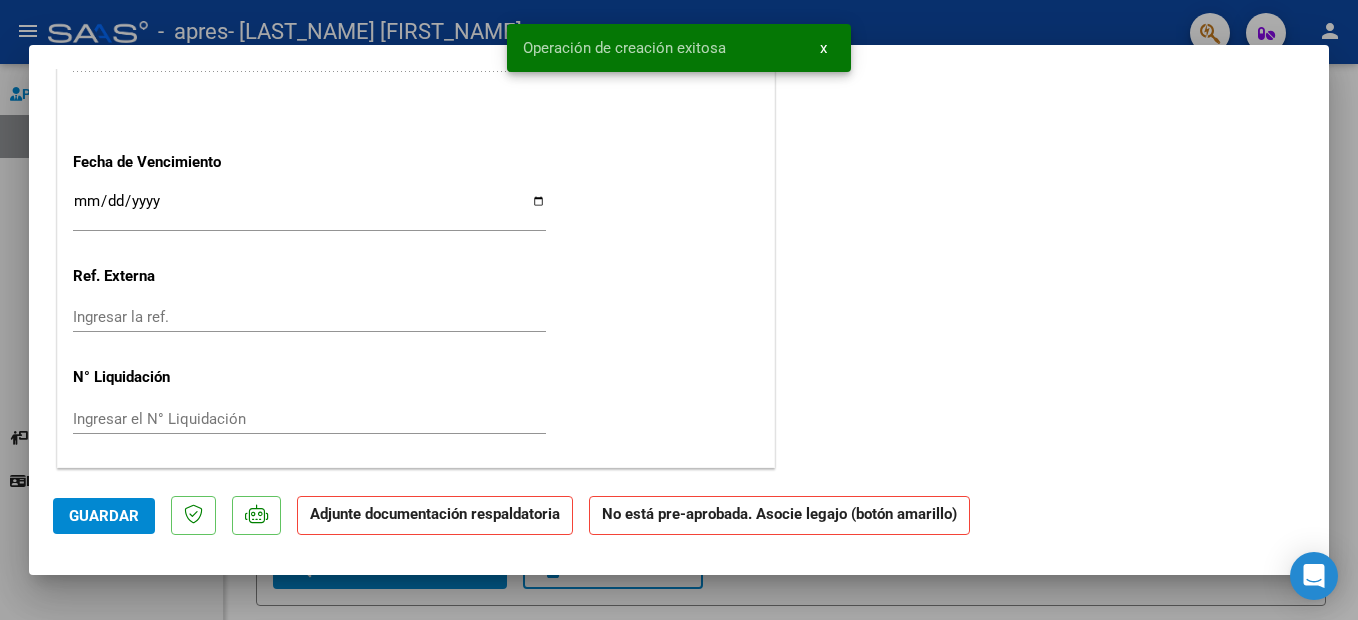 scroll, scrollTop: 0, scrollLeft: 0, axis: both 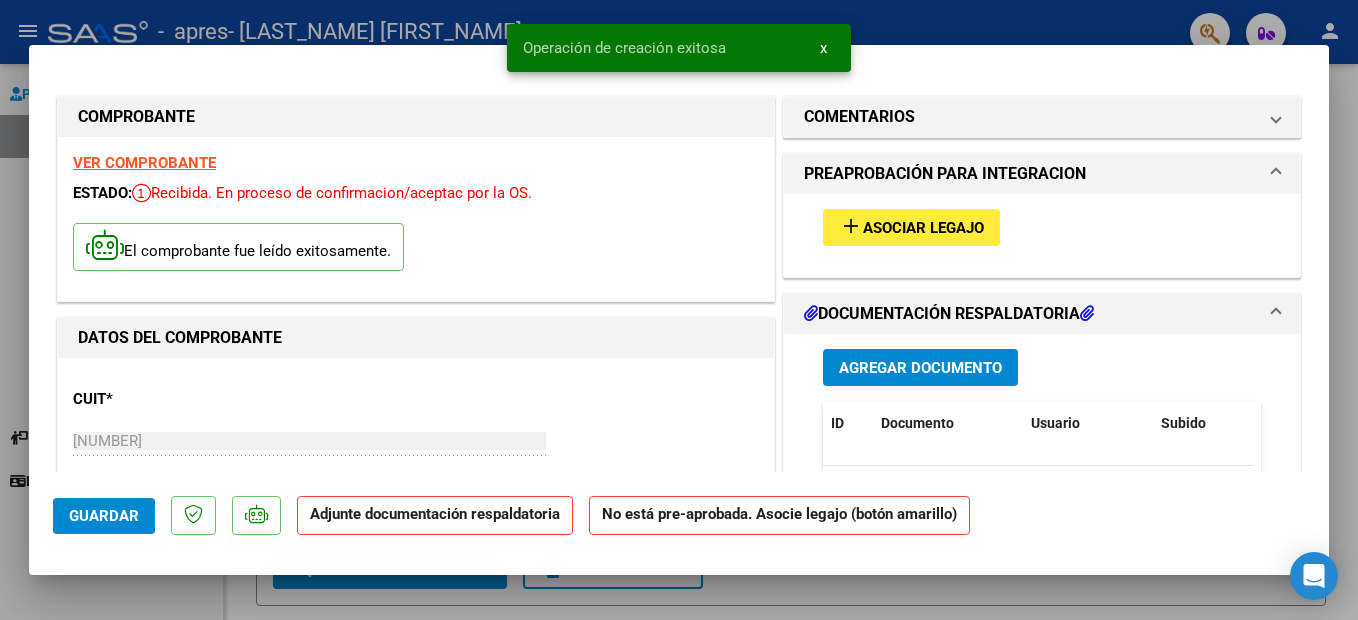 click on "Asociar Legajo" at bounding box center (923, 228) 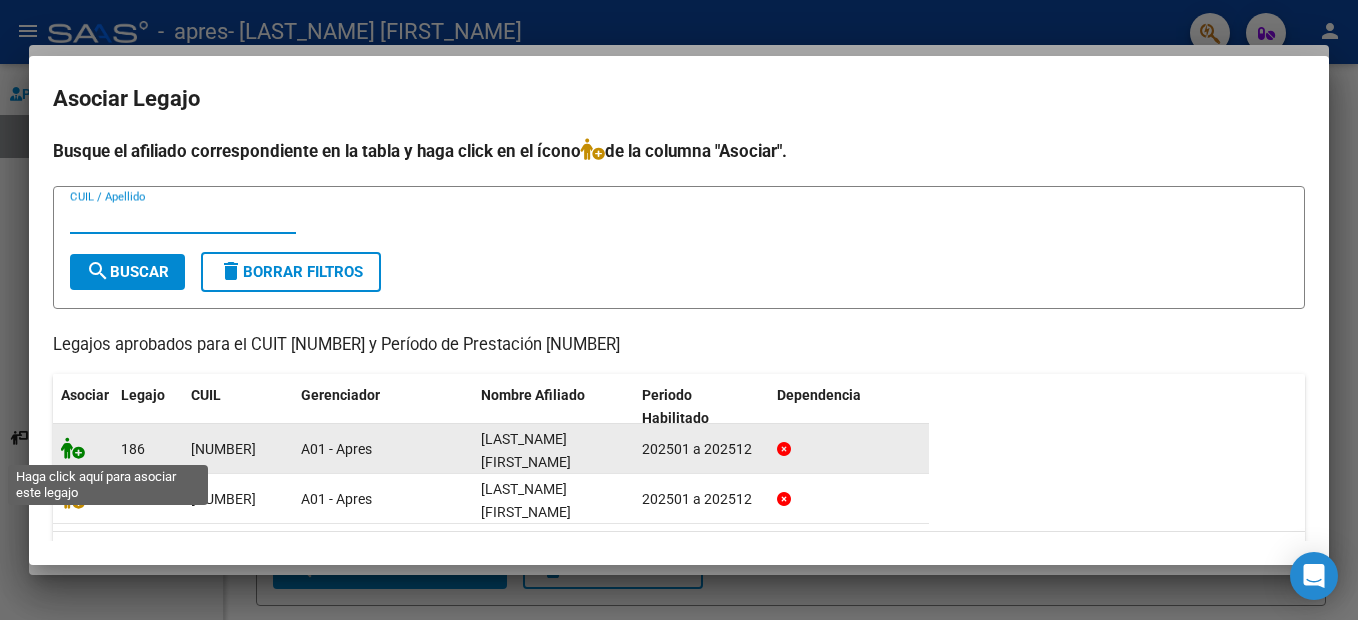 click 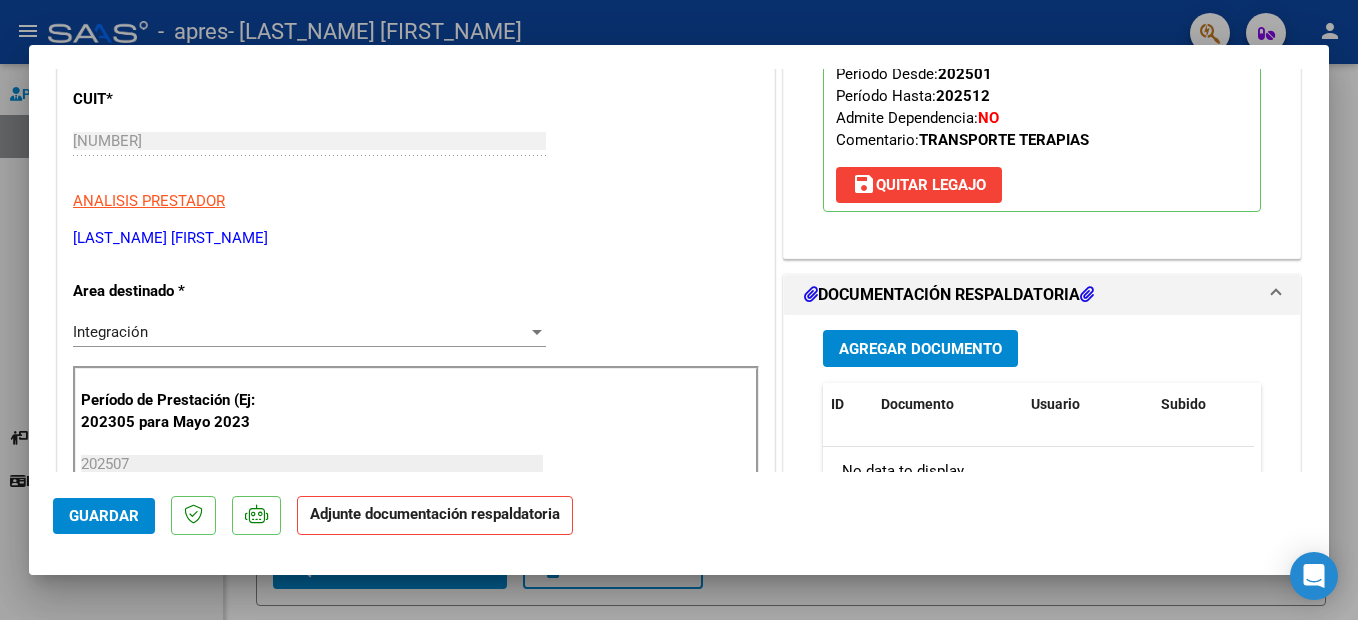 scroll, scrollTop: 500, scrollLeft: 0, axis: vertical 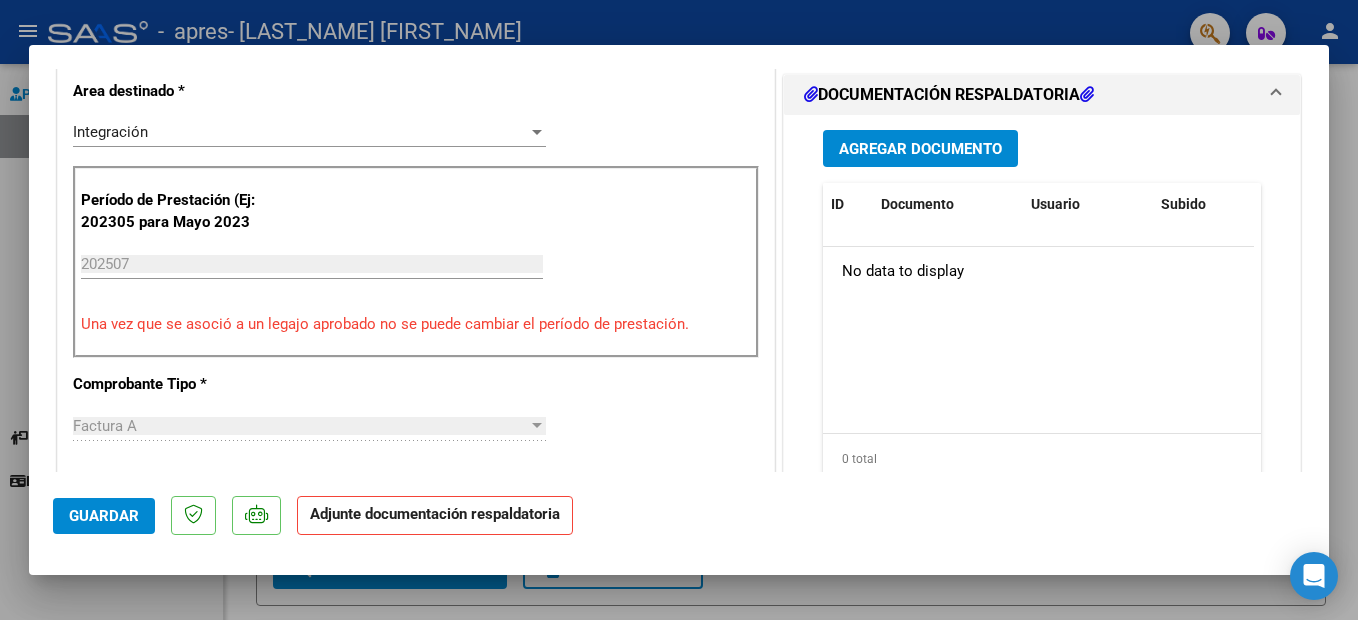 click on "Agregar Documento" at bounding box center [920, 148] 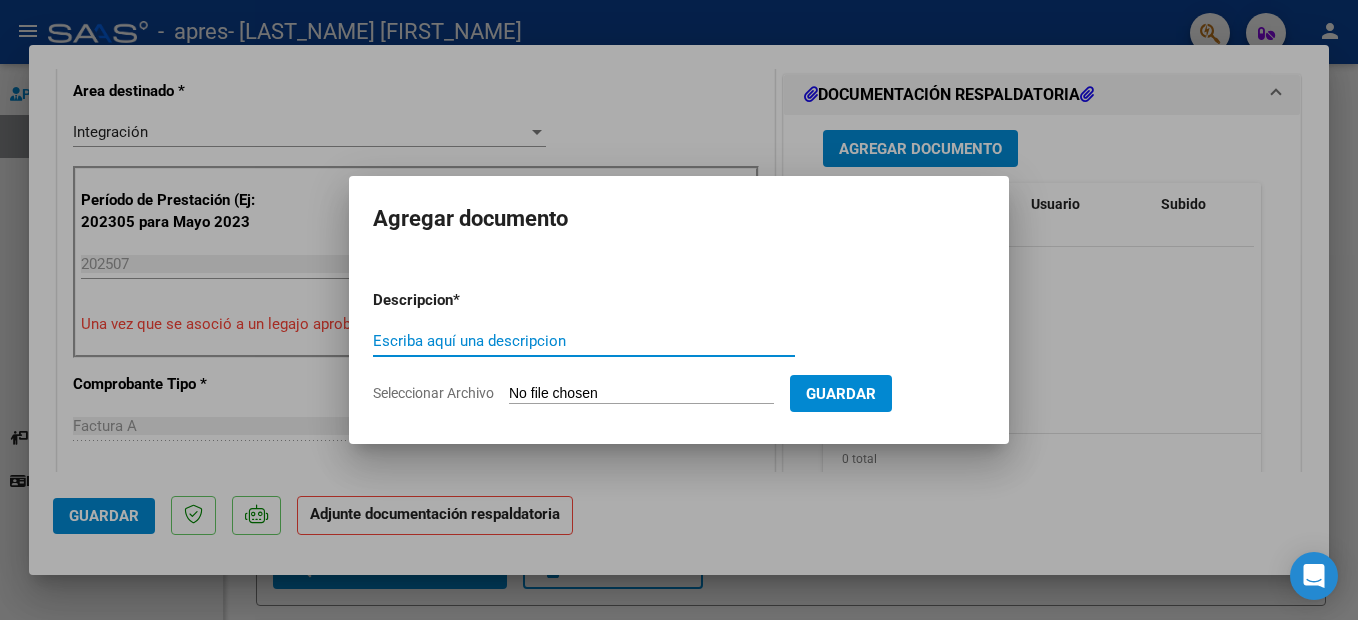 click on "Escriba aquí una descripcion" at bounding box center (584, 341) 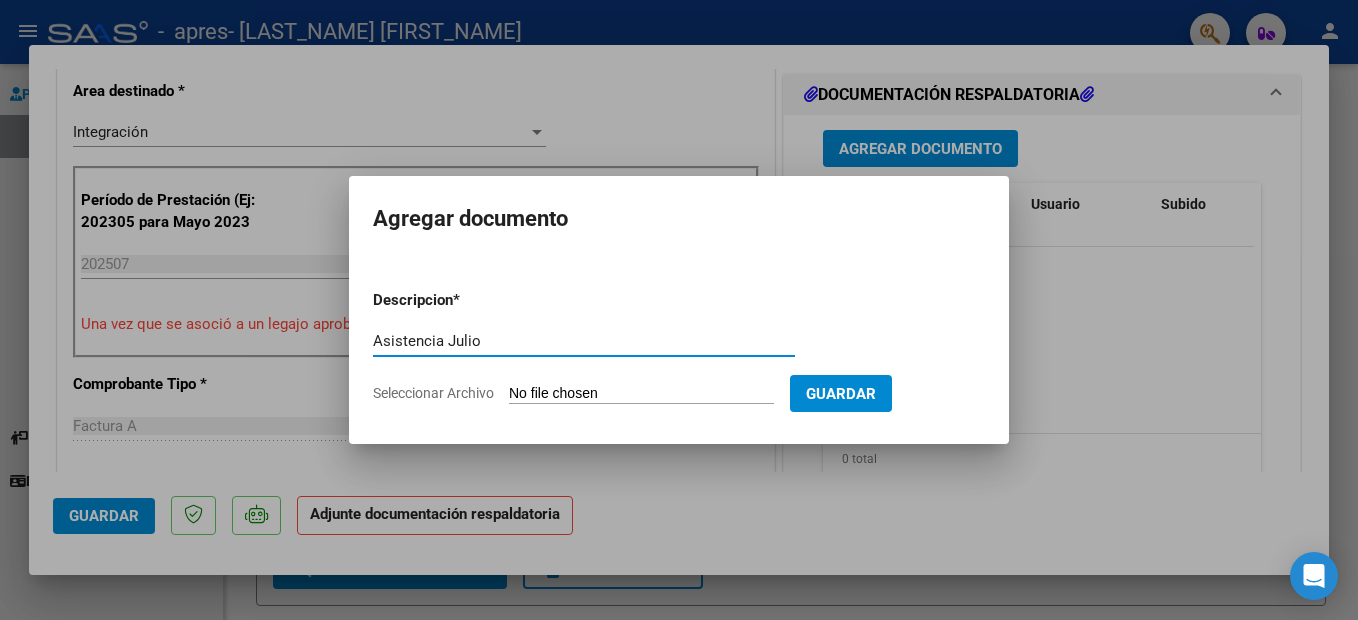 type on "Asistencia Julio" 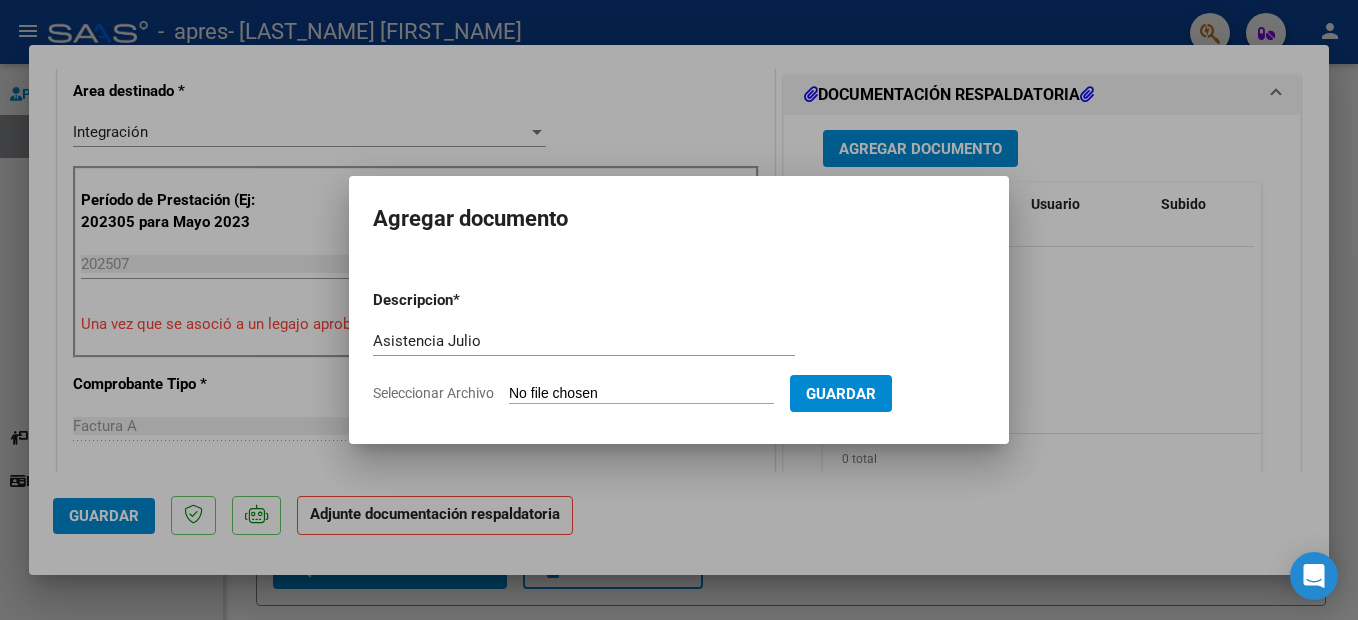 click on "Seleccionar Archivo" at bounding box center (641, 394) 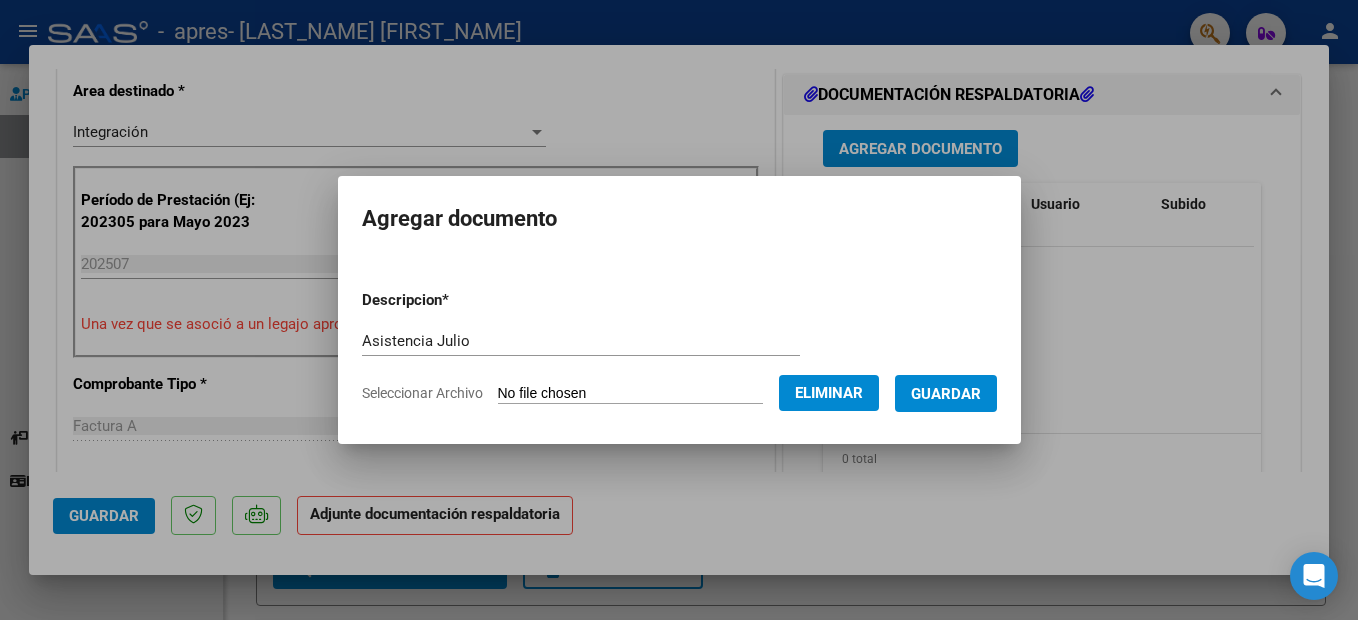 click on "Guardar" at bounding box center (946, 394) 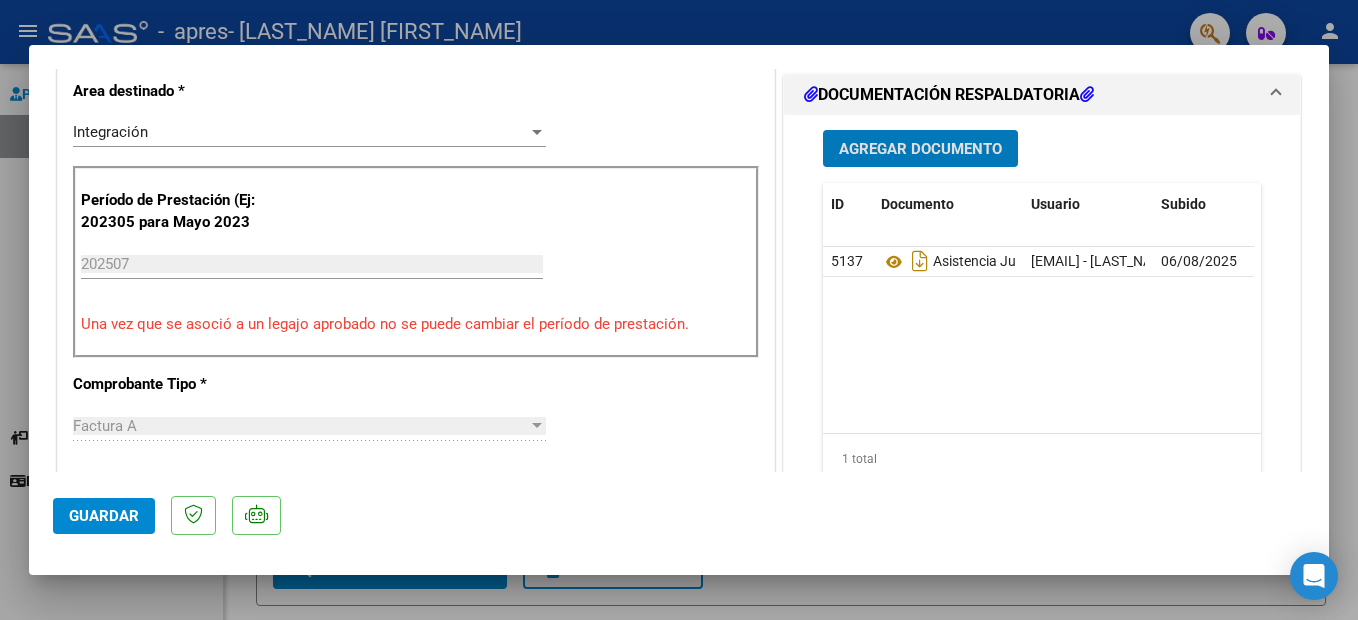 click on "Agregar Documento" at bounding box center [920, 149] 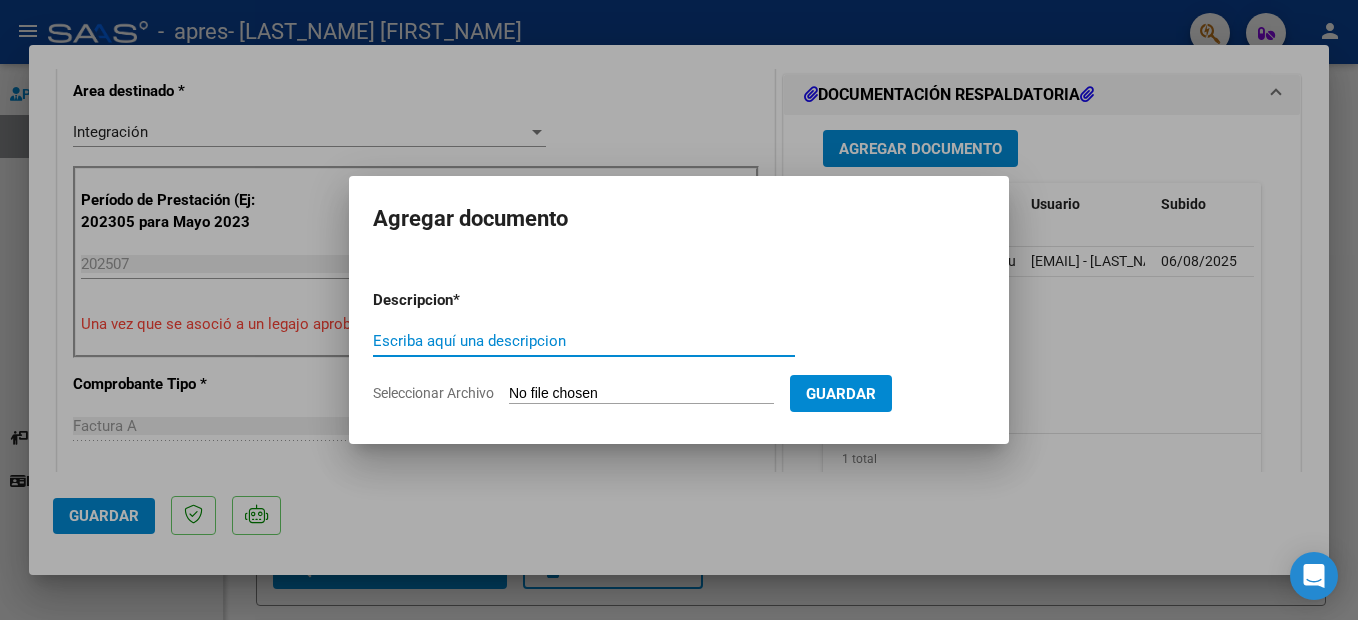 click on "Escriba aquí una descripcion" at bounding box center [584, 341] 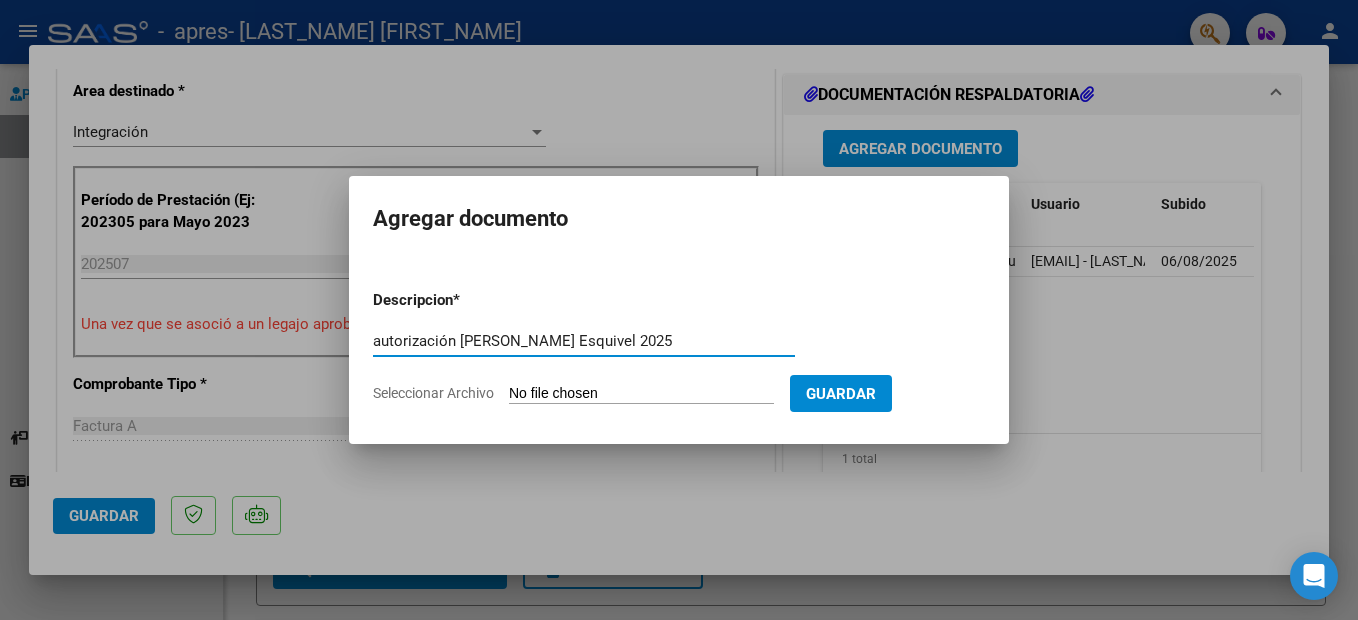 click on "autorización Mateo Esquivel 2025" at bounding box center [584, 341] 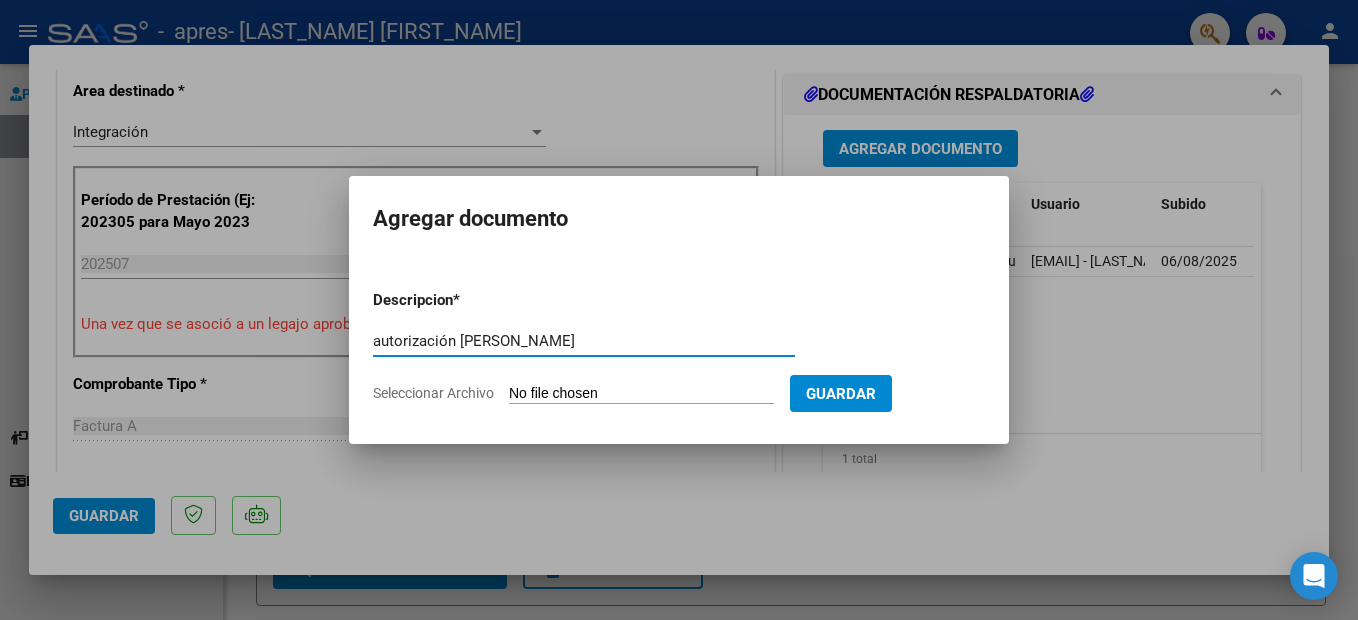 type on "autorización Quiroz" 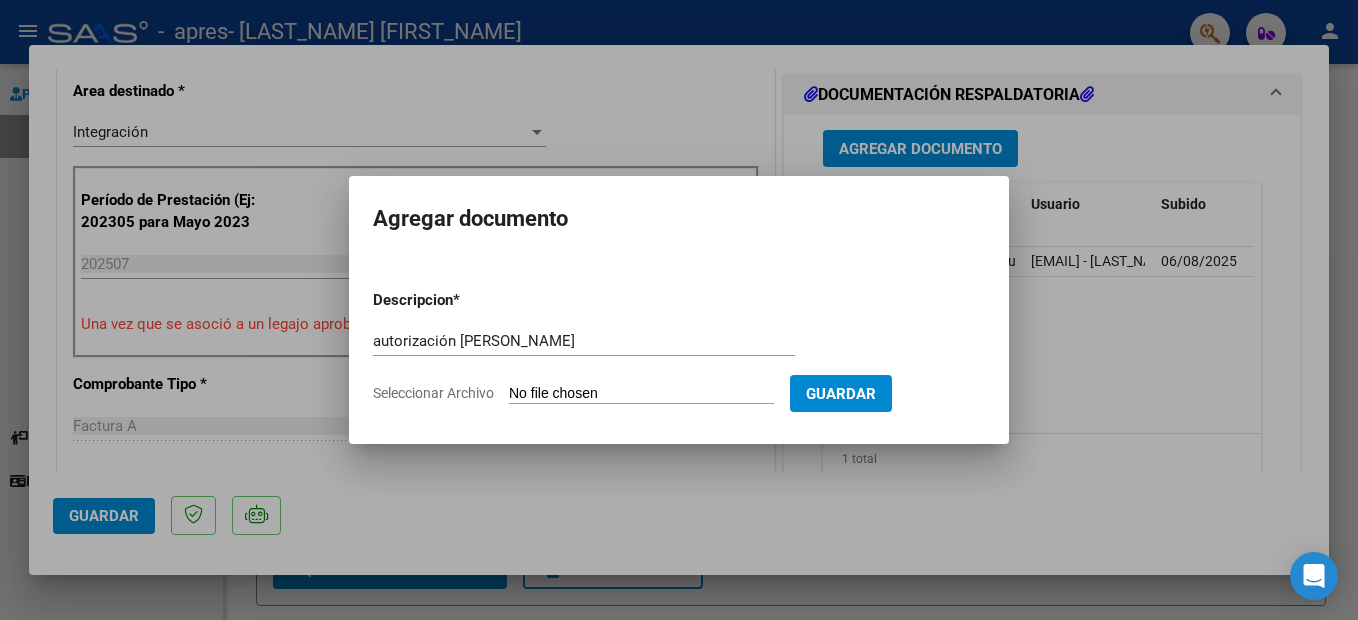 click on "Seleccionar Archivo" at bounding box center [641, 394] 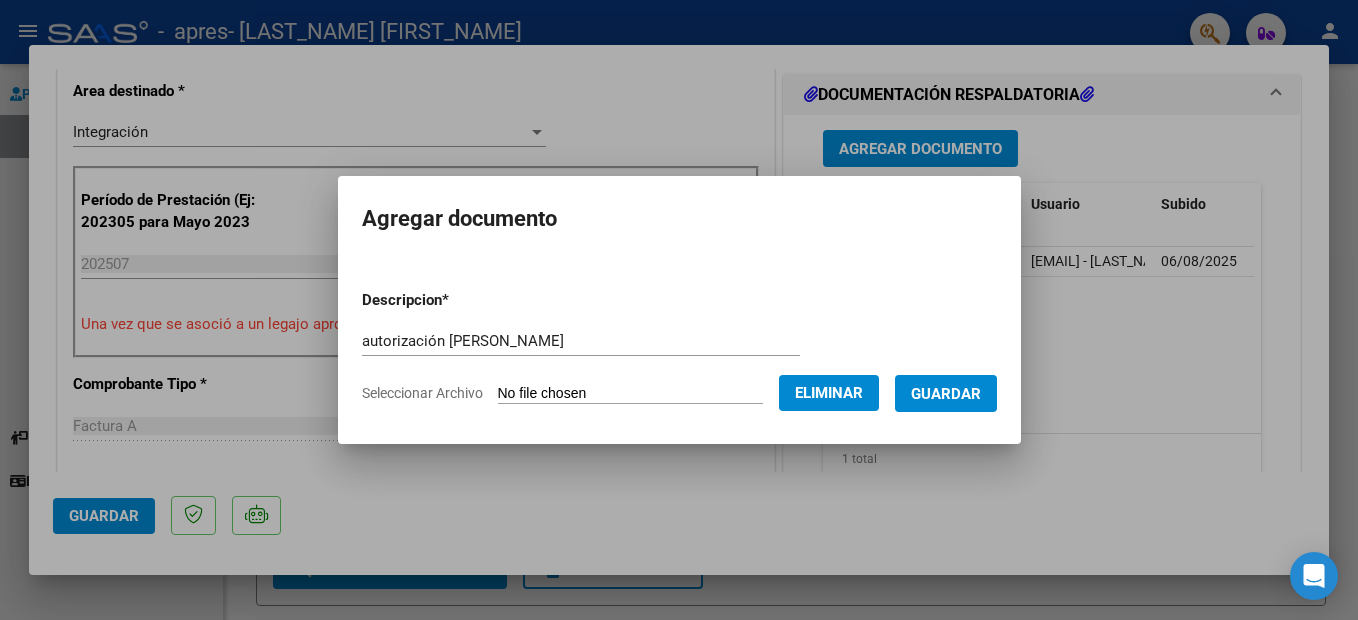 click on "Guardar" at bounding box center [946, 394] 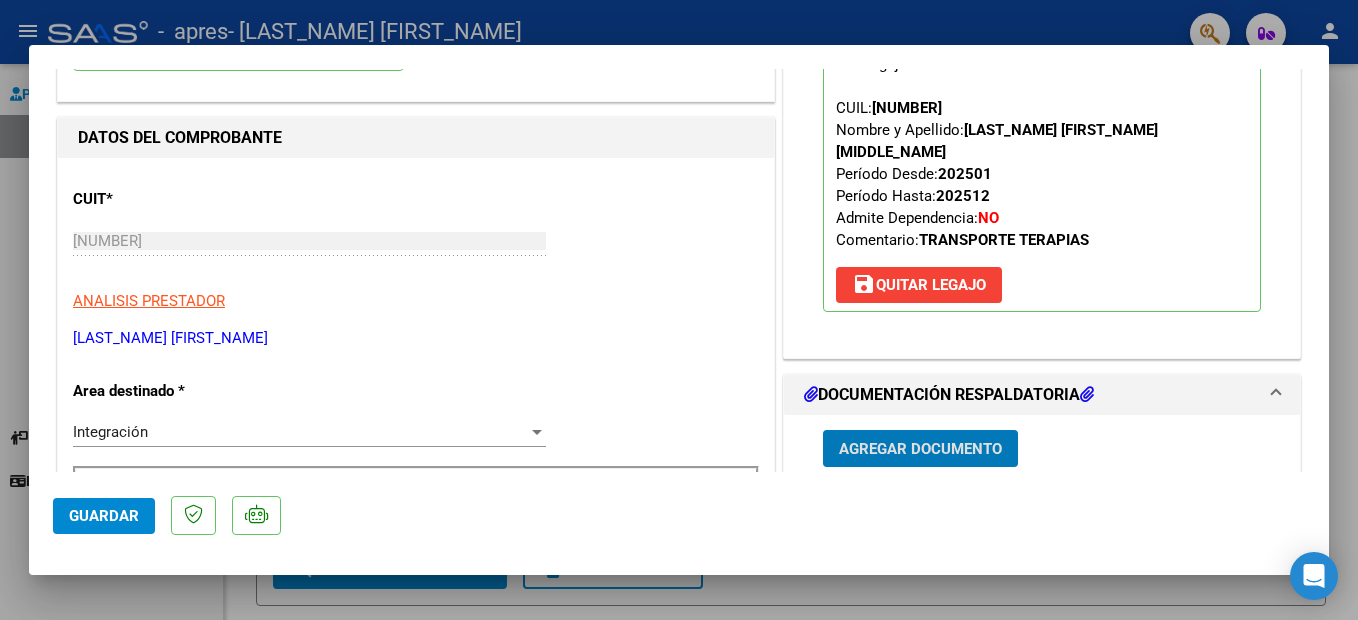 scroll, scrollTop: 500, scrollLeft: 0, axis: vertical 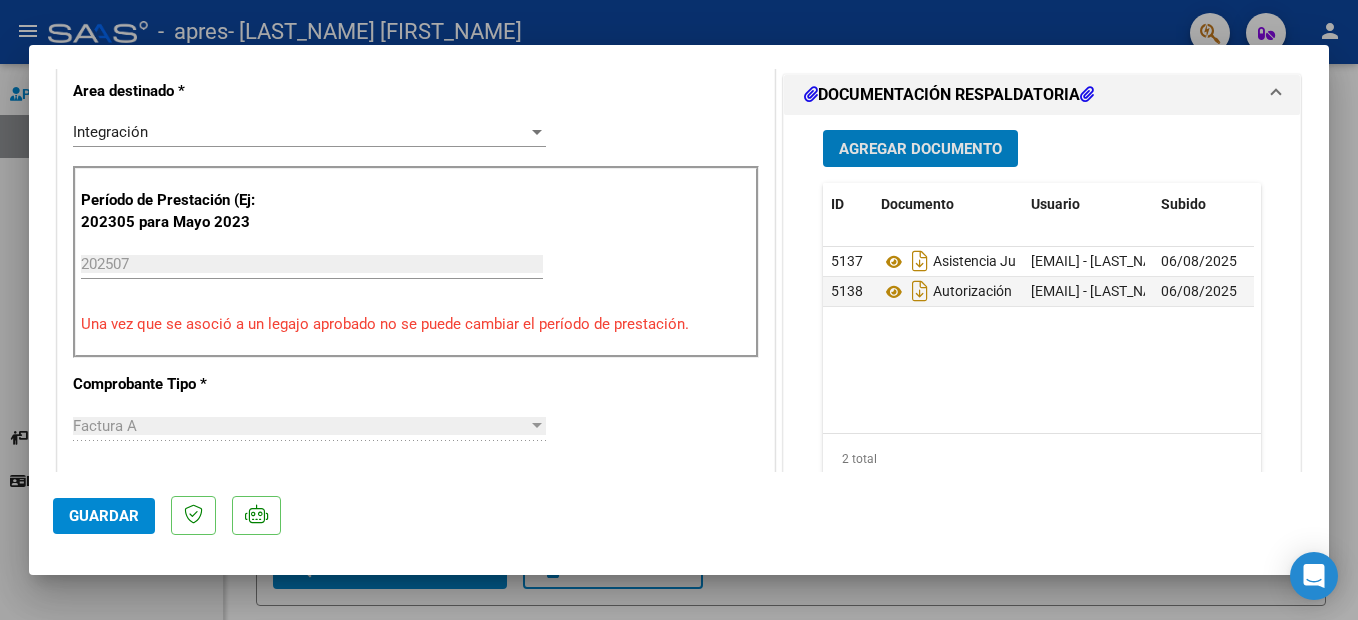 click on "Guardar" 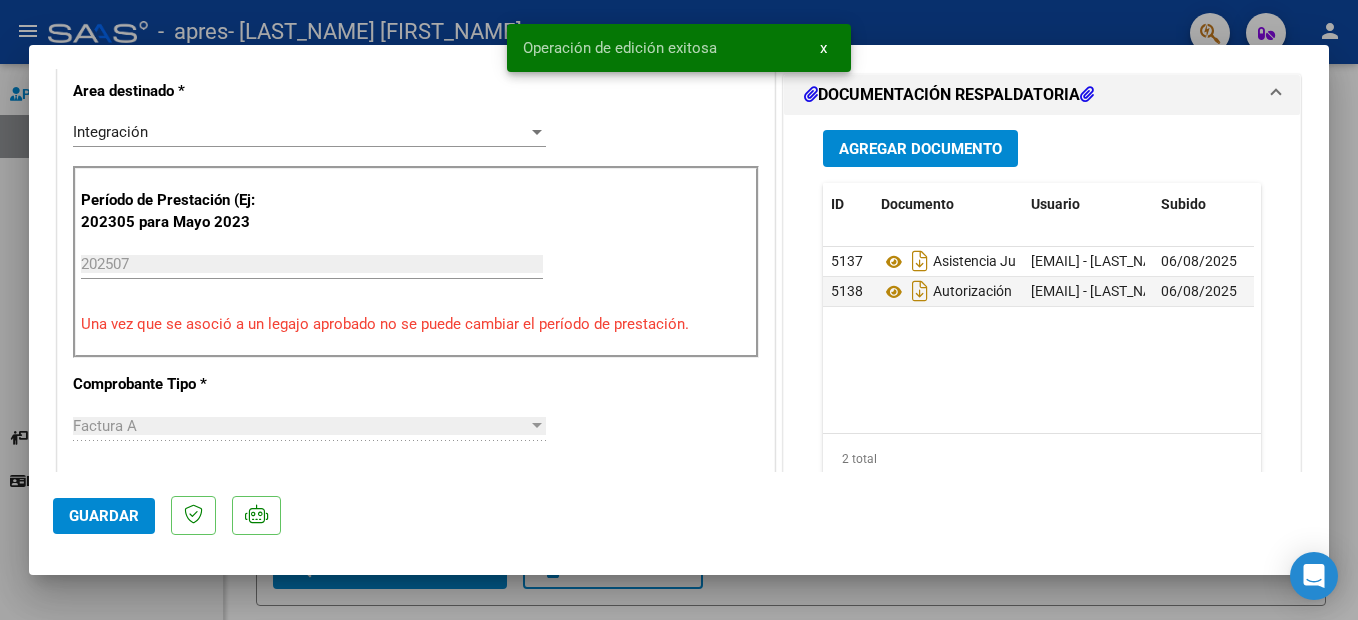 click on "x" at bounding box center [823, 48] 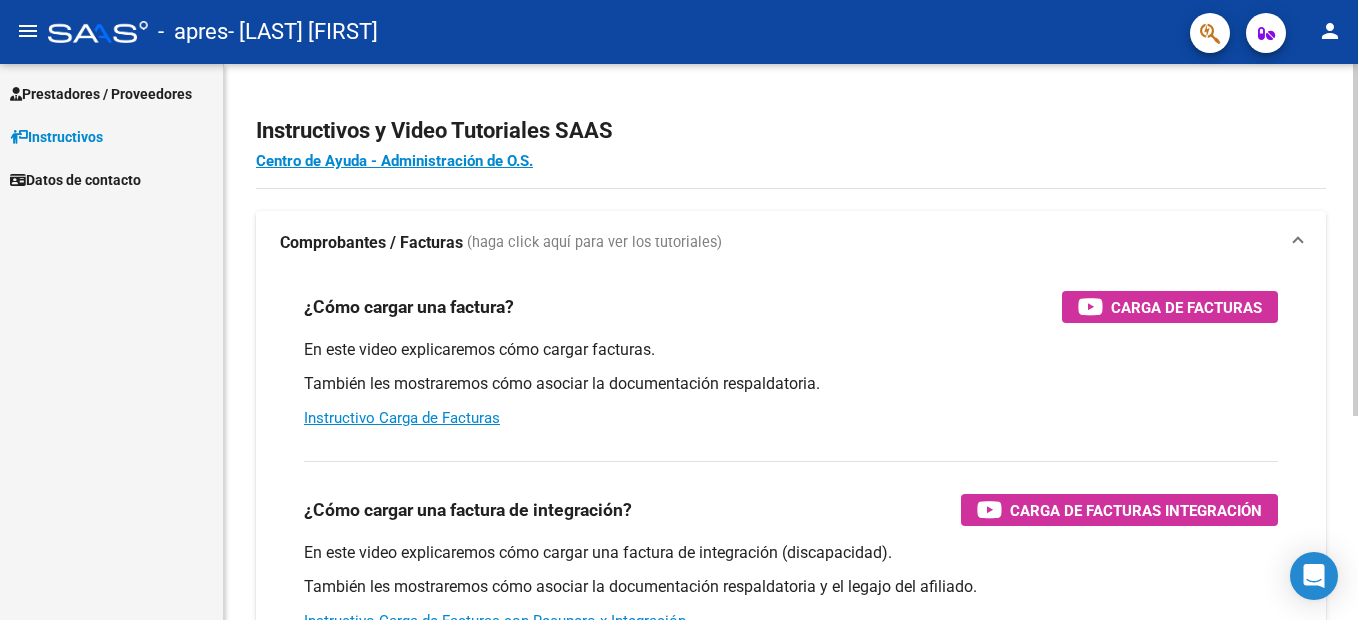 scroll, scrollTop: 0, scrollLeft: 0, axis: both 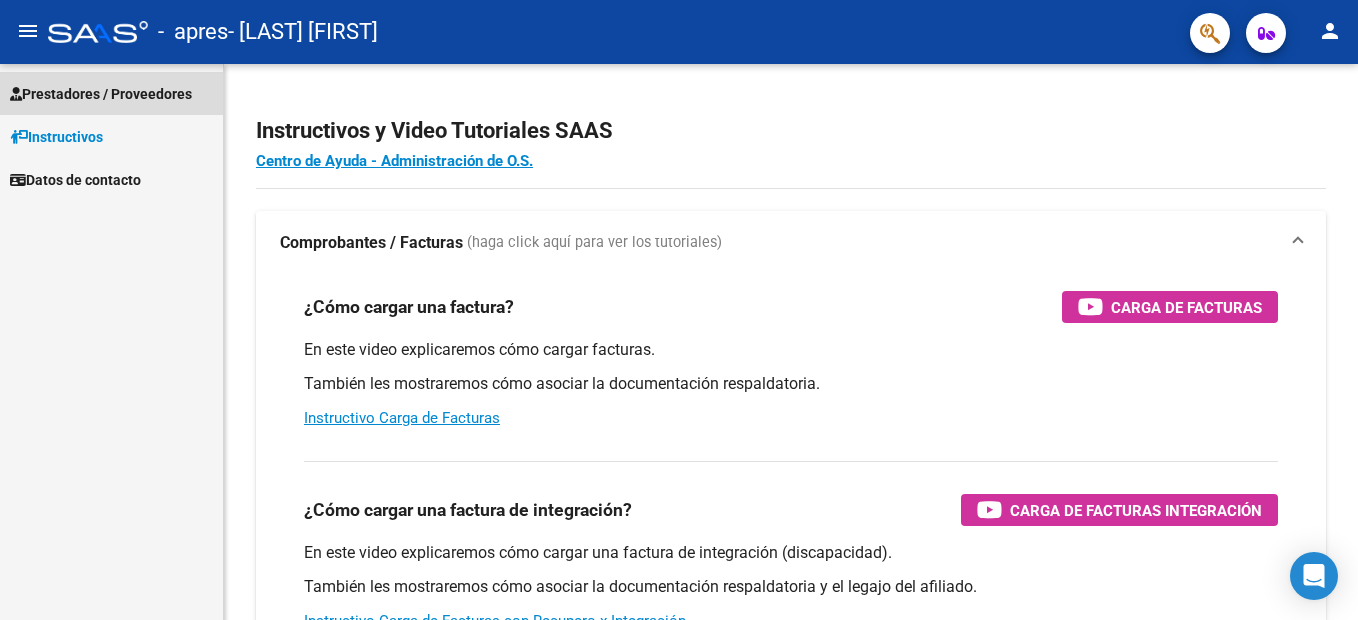 click on "Prestadores / Proveedores" at bounding box center [101, 94] 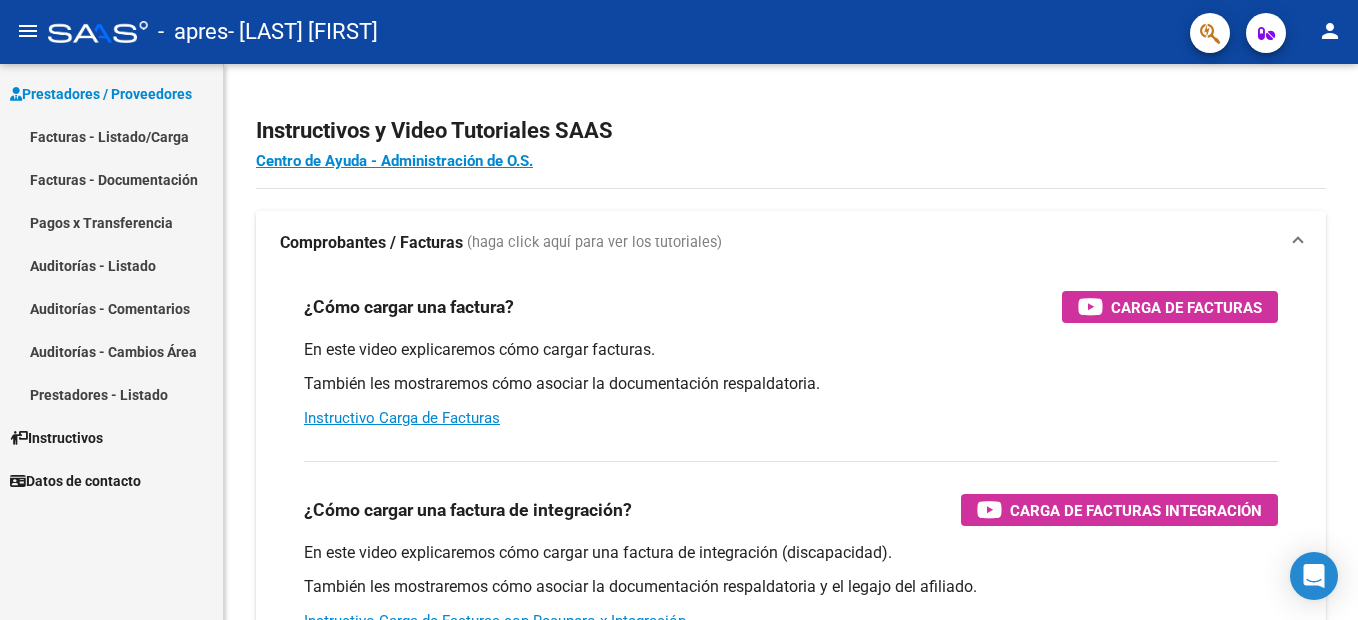 click on "Facturas - Listado/Carga" at bounding box center [111, 136] 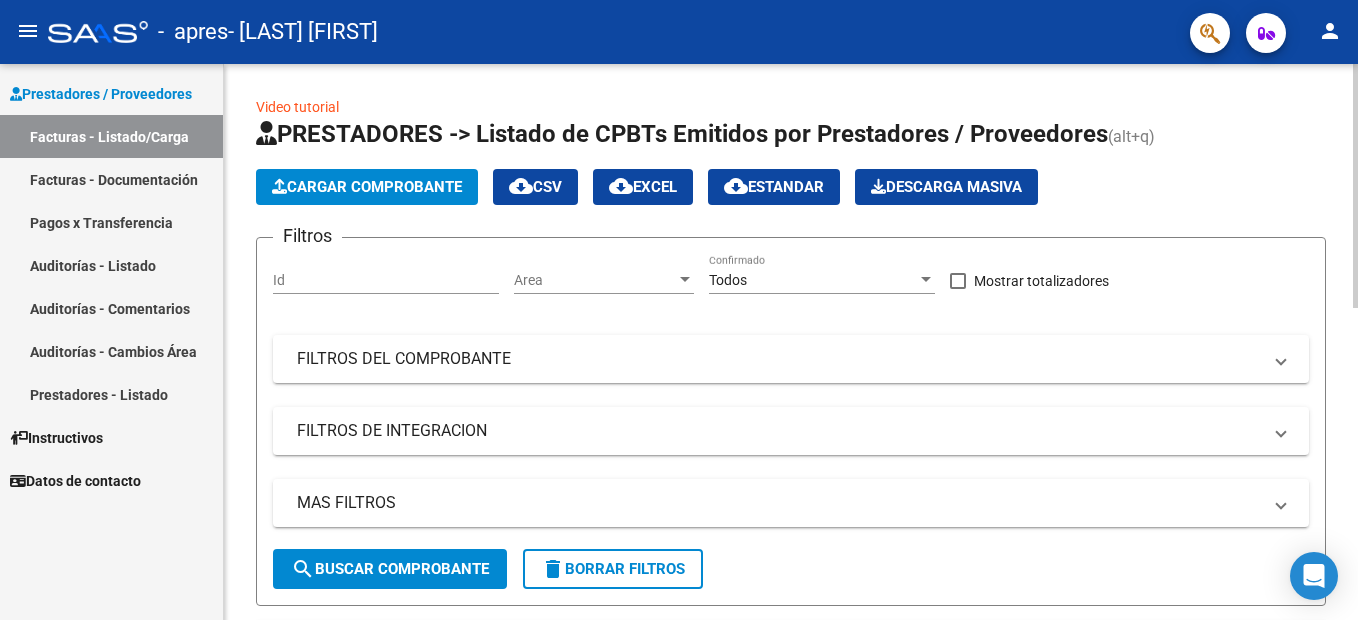 scroll, scrollTop: 386, scrollLeft: 0, axis: vertical 